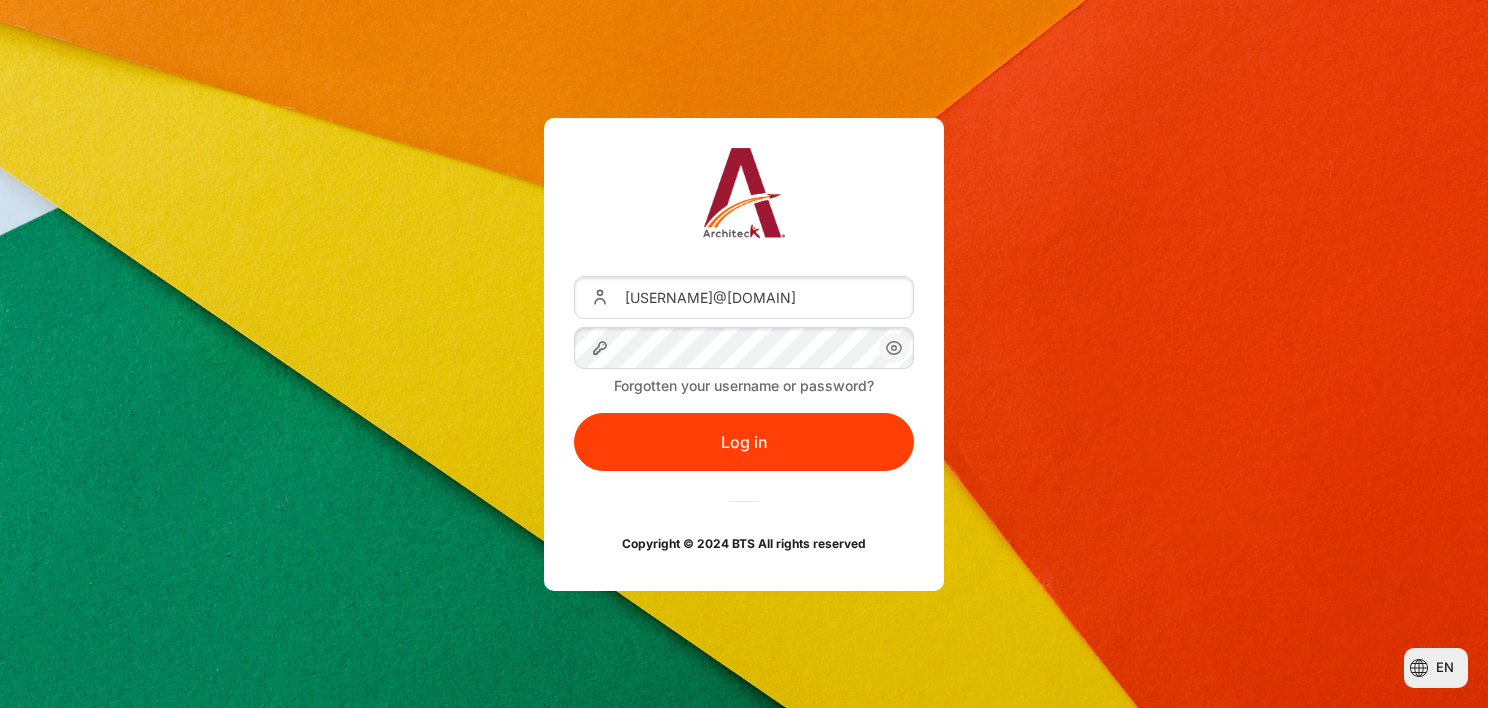 scroll, scrollTop: 0, scrollLeft: 0, axis: both 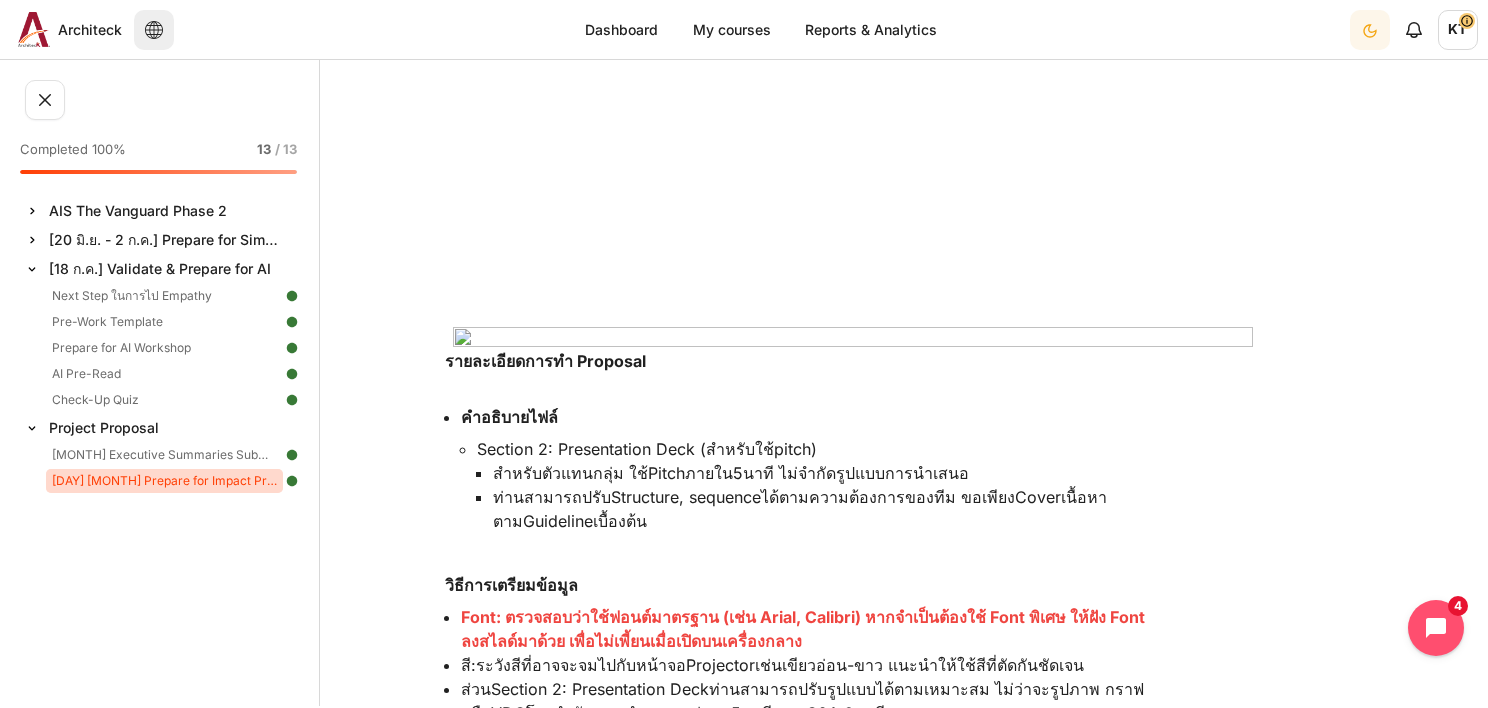 click on "[DAY] [MONTH] Prepare for Impact Presentation Day" at bounding box center [164, 481] 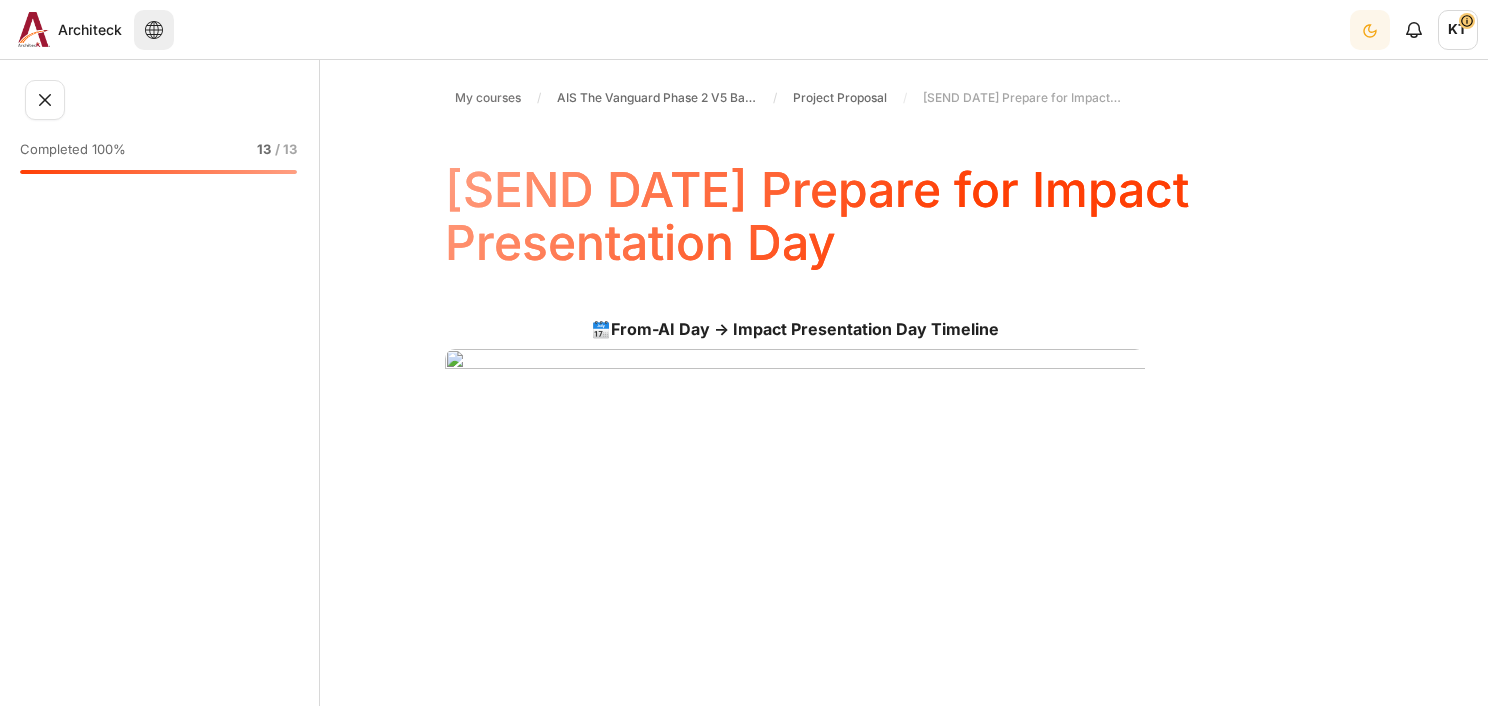 scroll, scrollTop: 0, scrollLeft: 0, axis: both 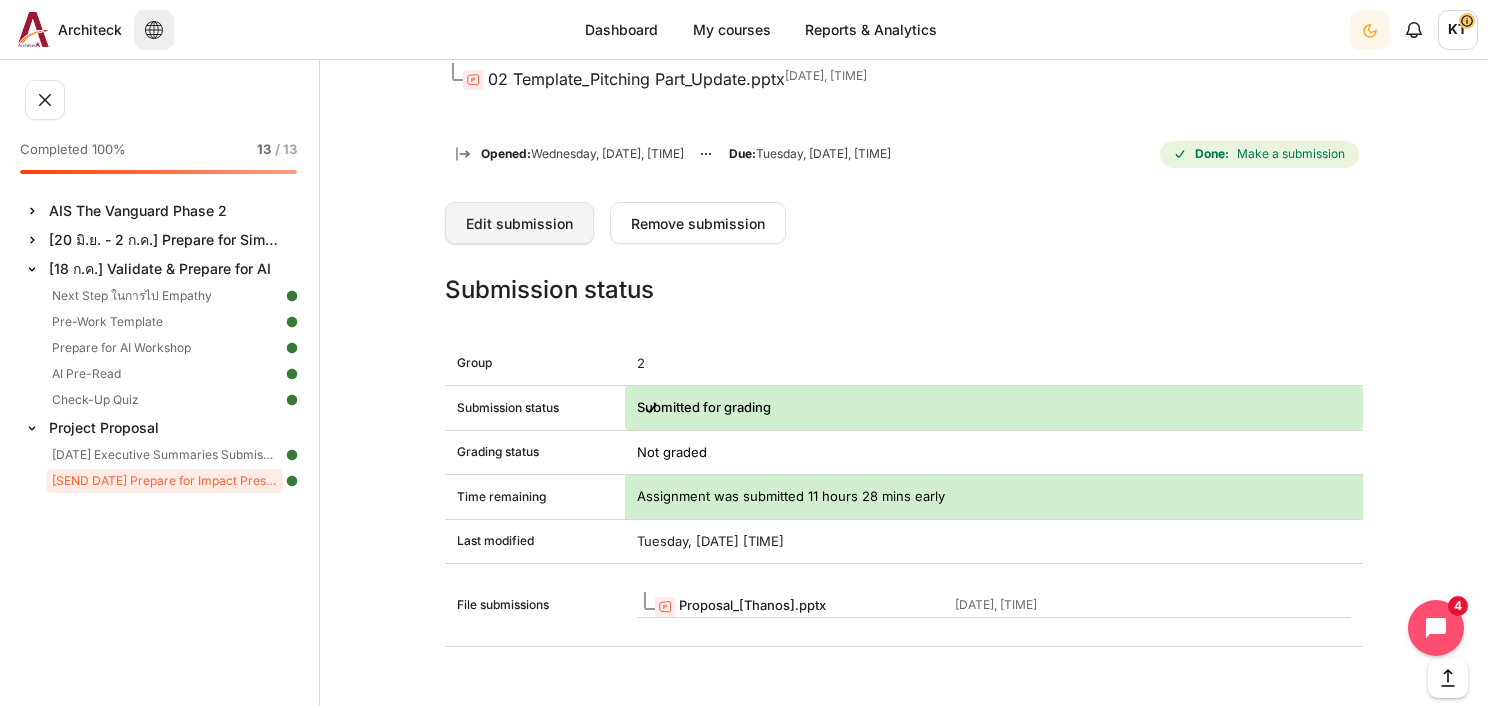 click on "Edit submission" at bounding box center (519, 223) 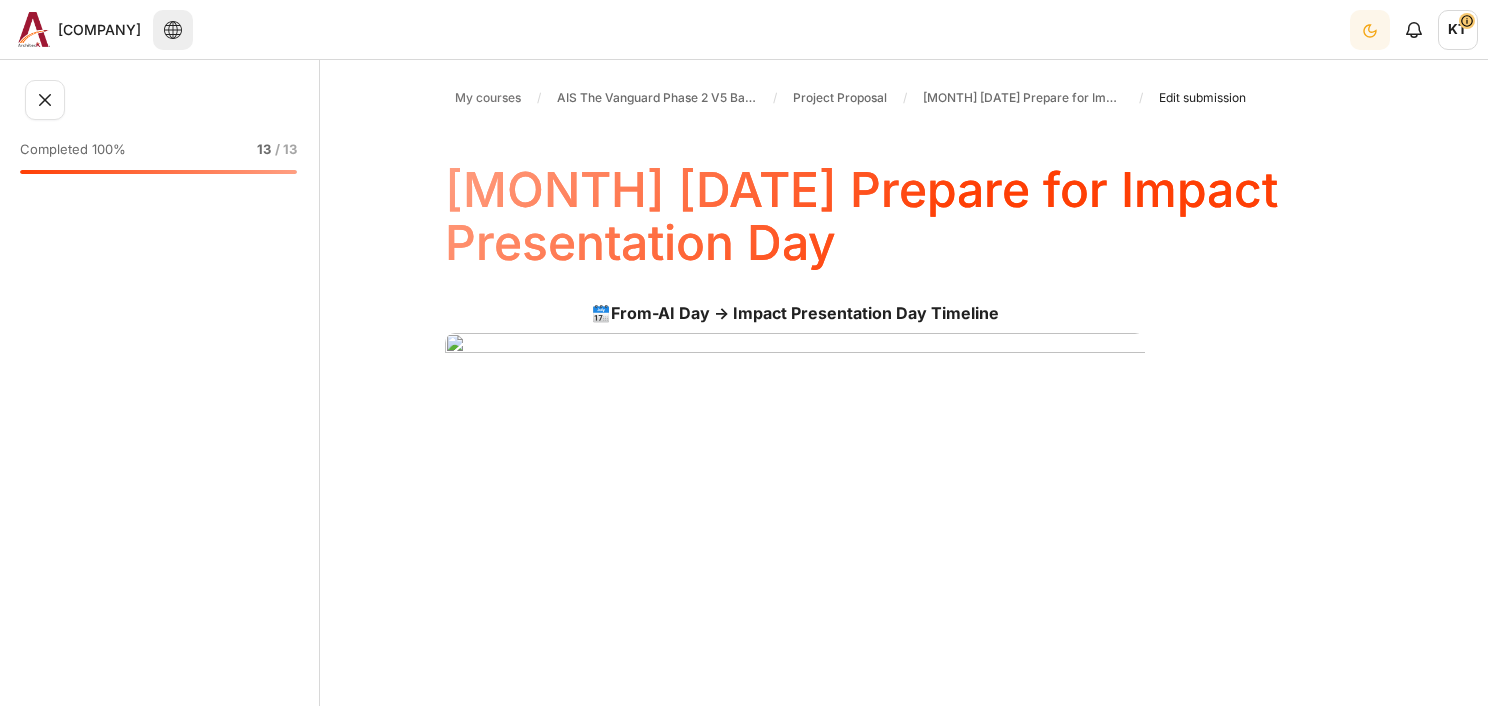 scroll, scrollTop: 0, scrollLeft: 0, axis: both 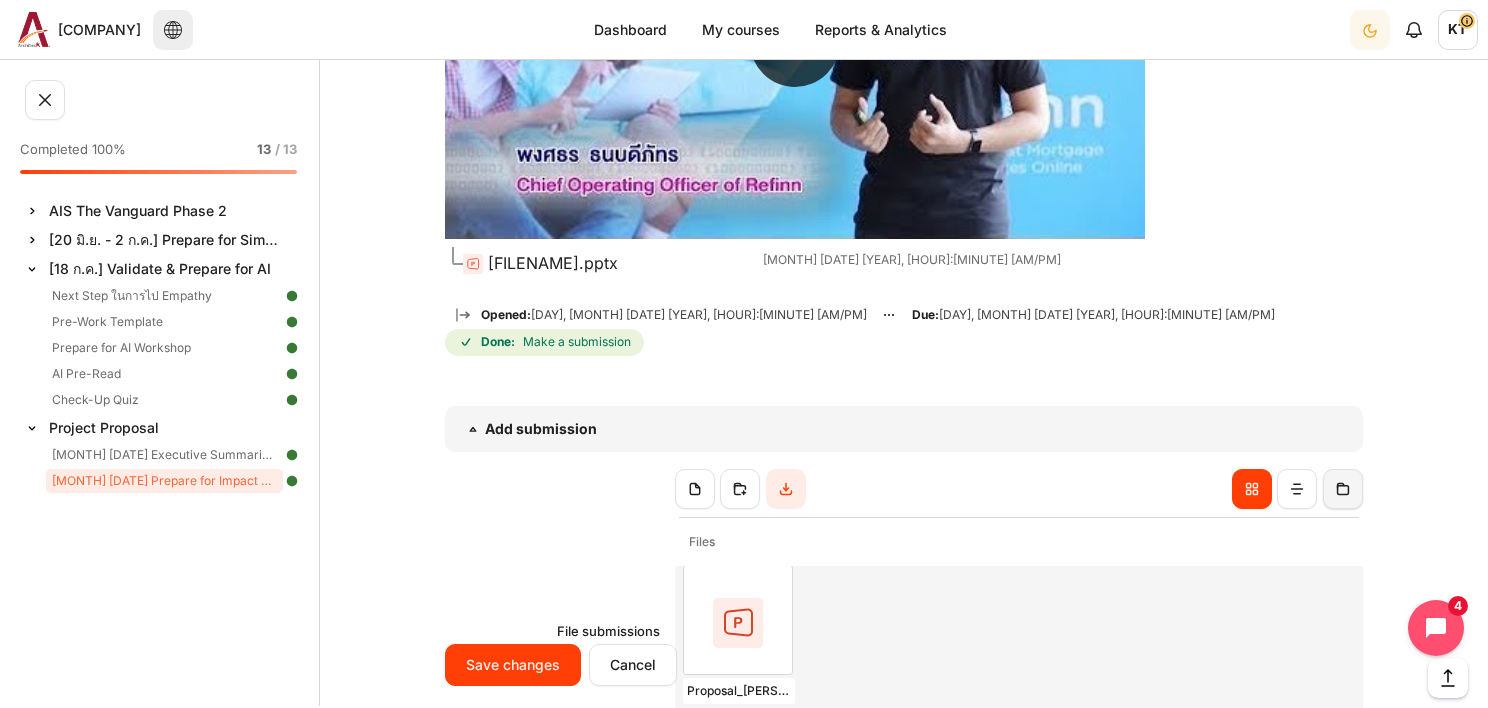 click at bounding box center [1343, 489] 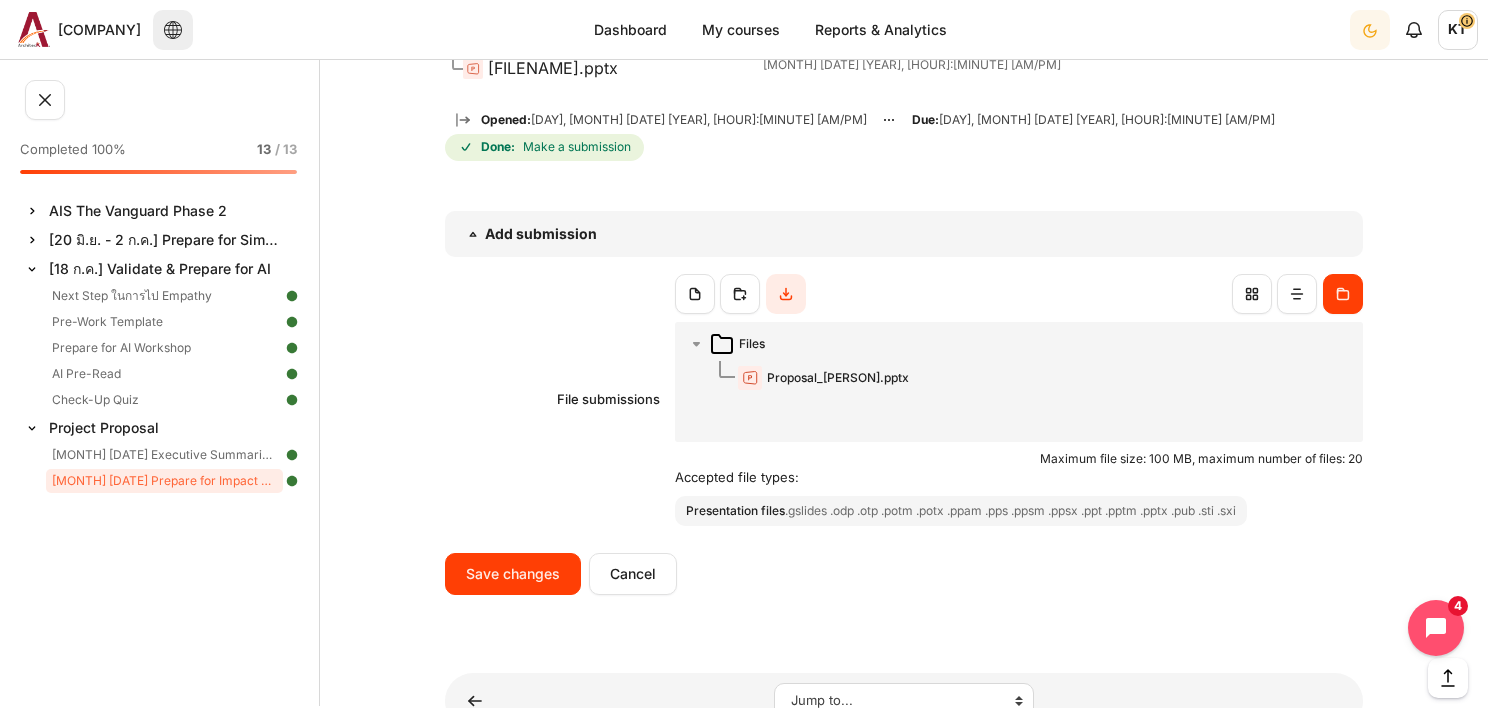 scroll, scrollTop: 2100, scrollLeft: 0, axis: vertical 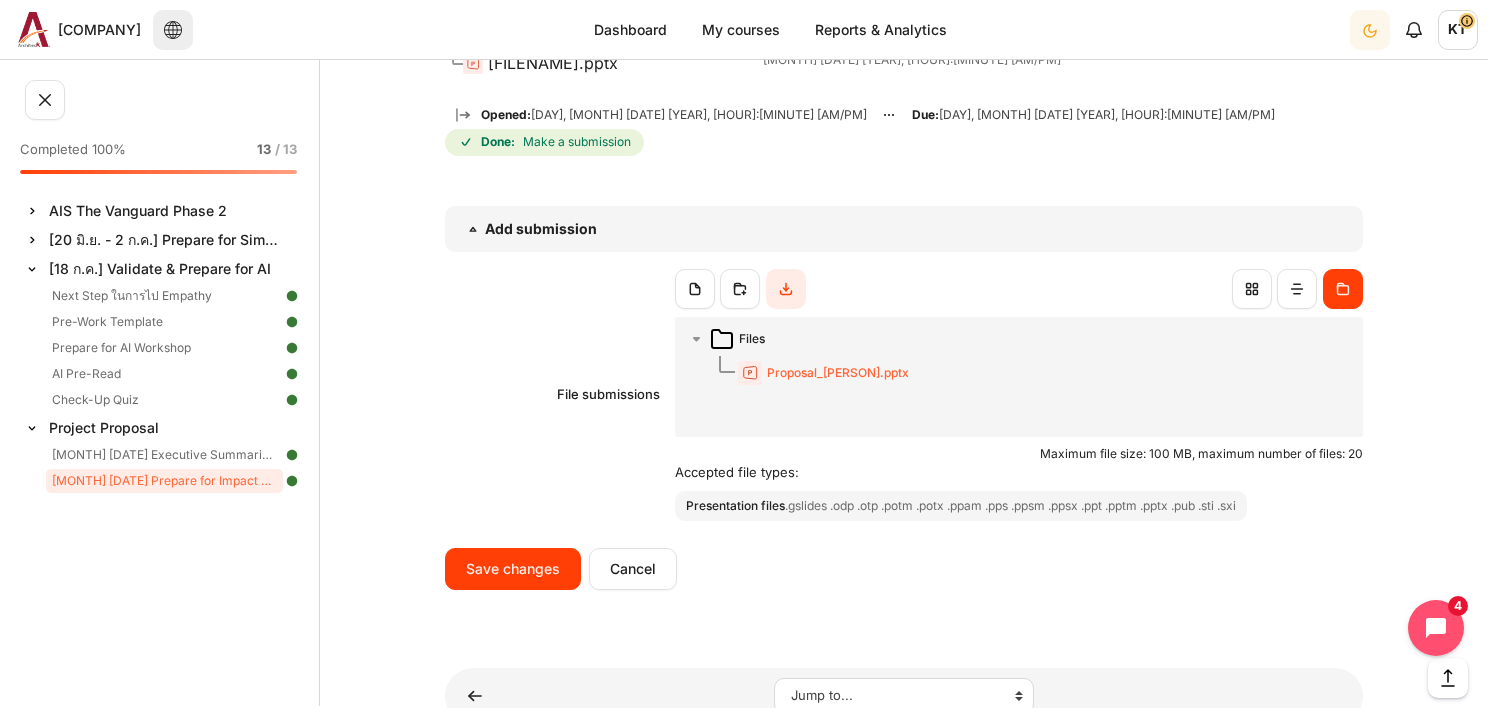 click on "Proposal_[TeamName].pptx" at bounding box center (838, 373) 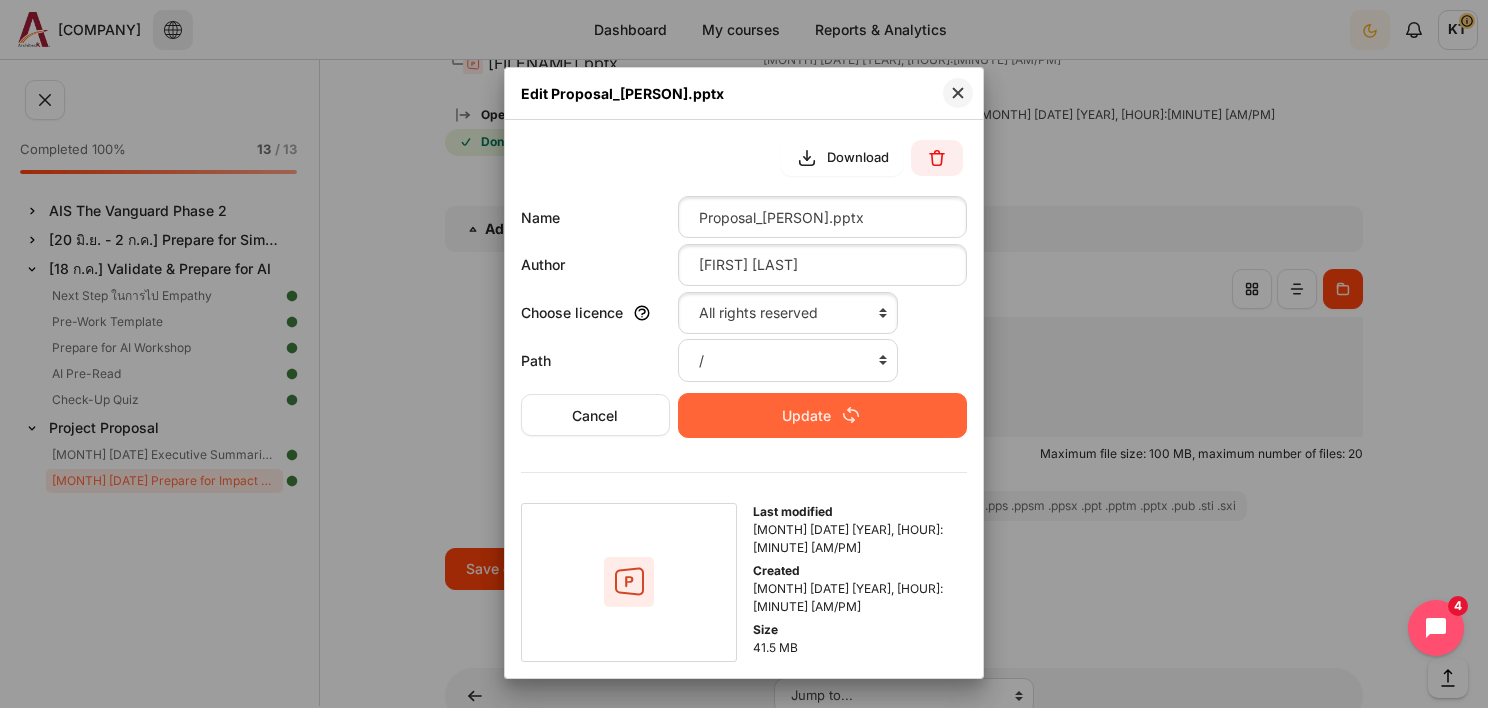 click on "Update" at bounding box center [822, 415] 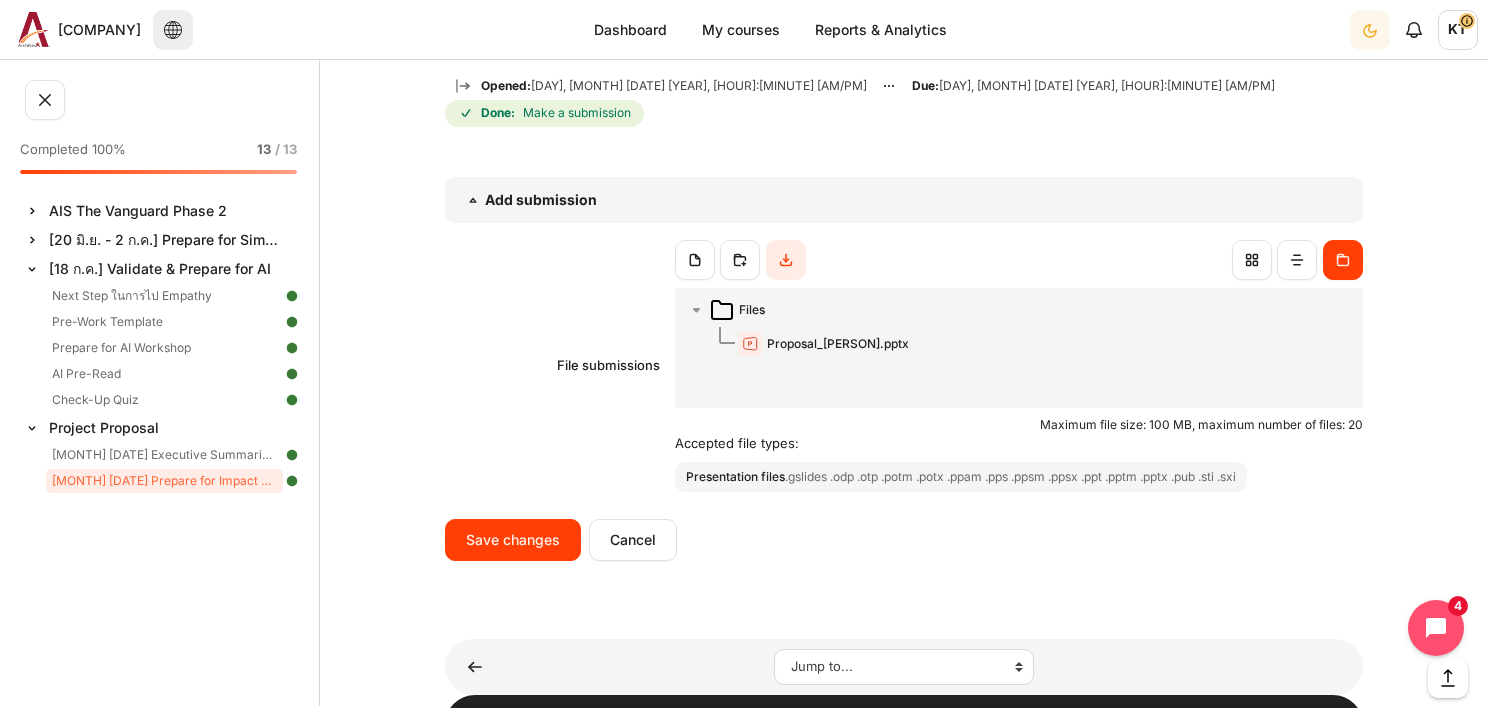 scroll, scrollTop: 1929, scrollLeft: 0, axis: vertical 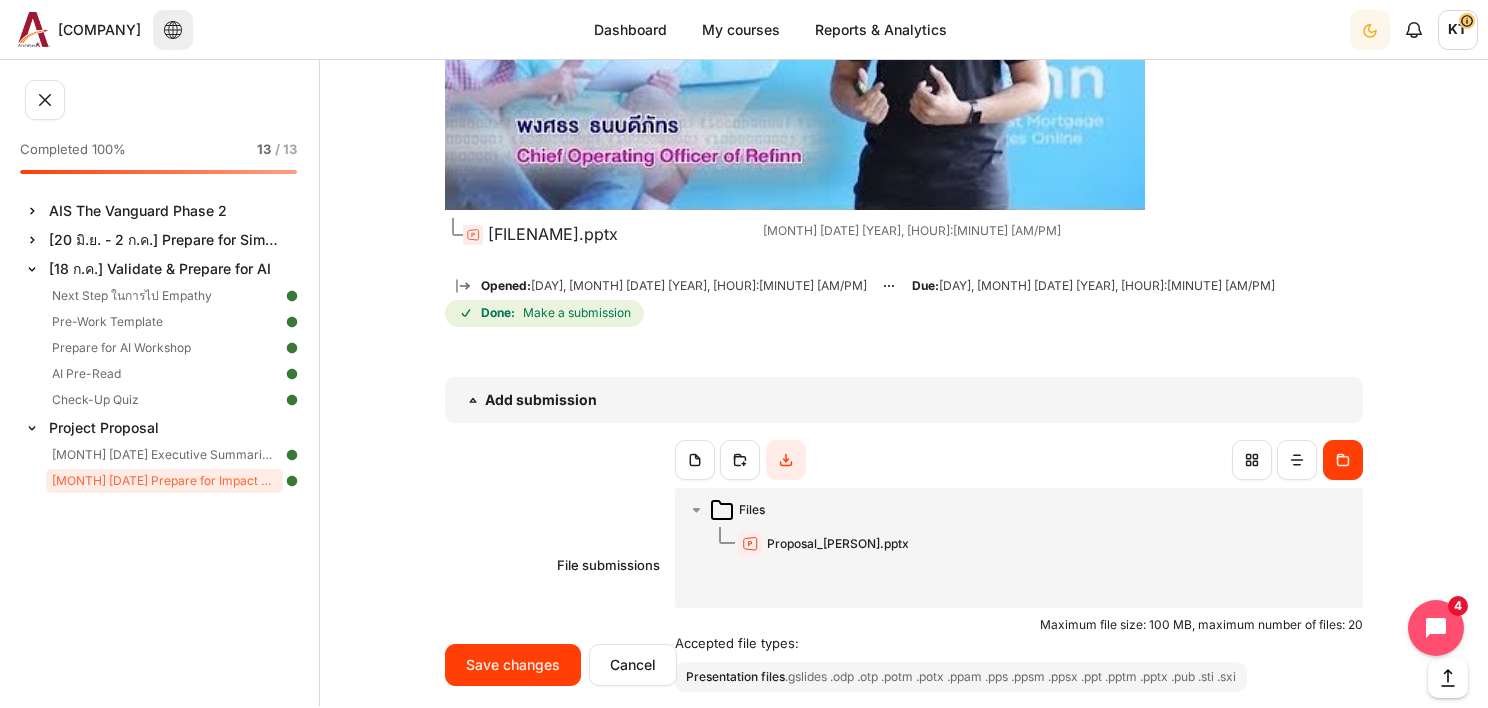 click on "02 Template_Pitching Part_Update.pptx" at bounding box center [553, 234] 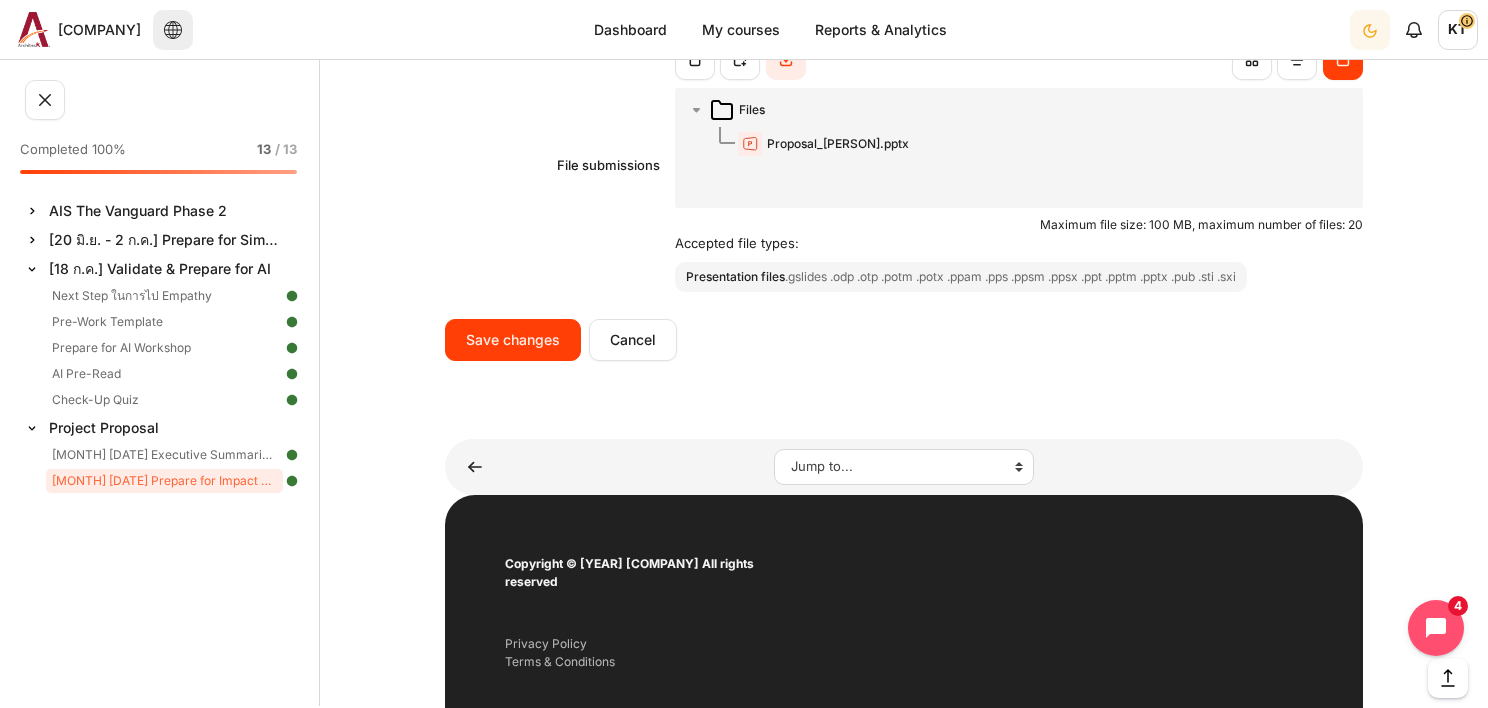 scroll, scrollTop: 2229, scrollLeft: 0, axis: vertical 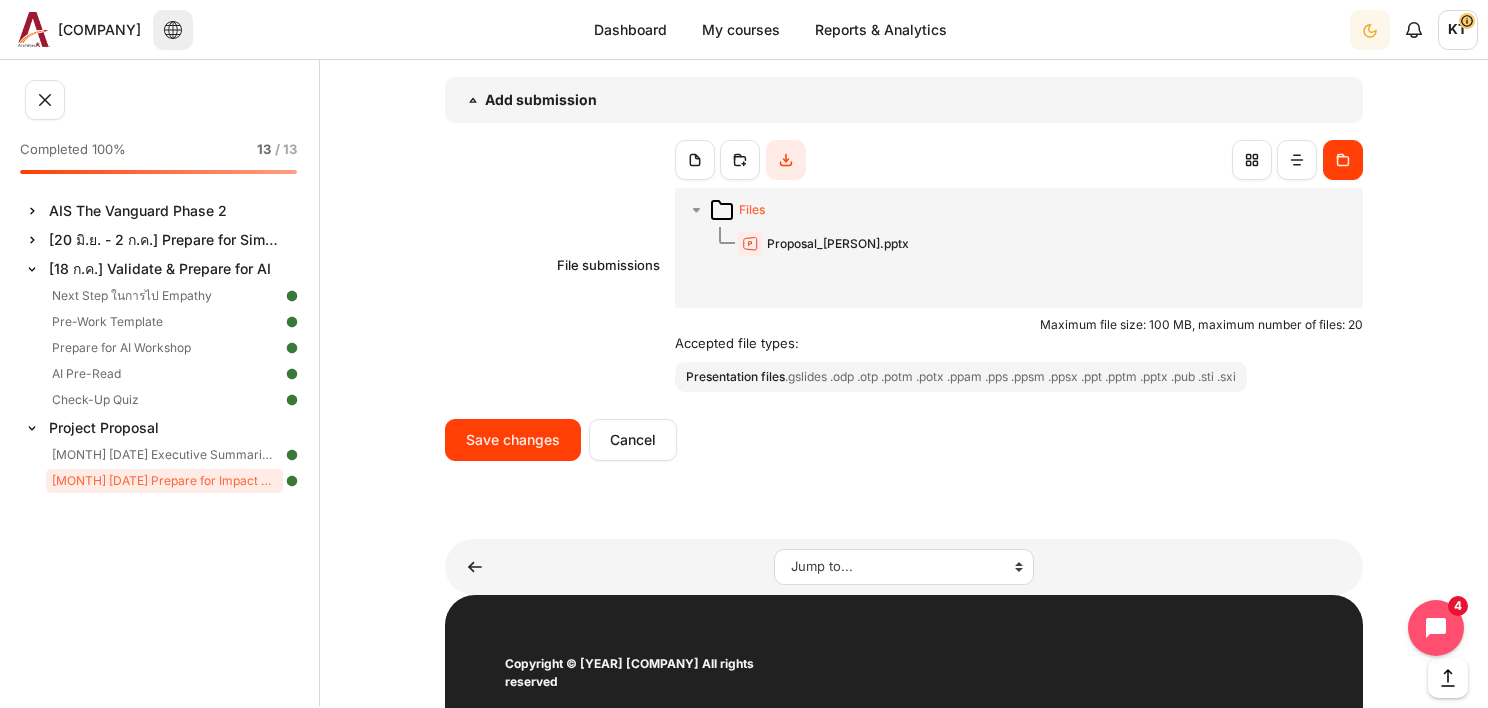 click at bounding box center [722, 210] 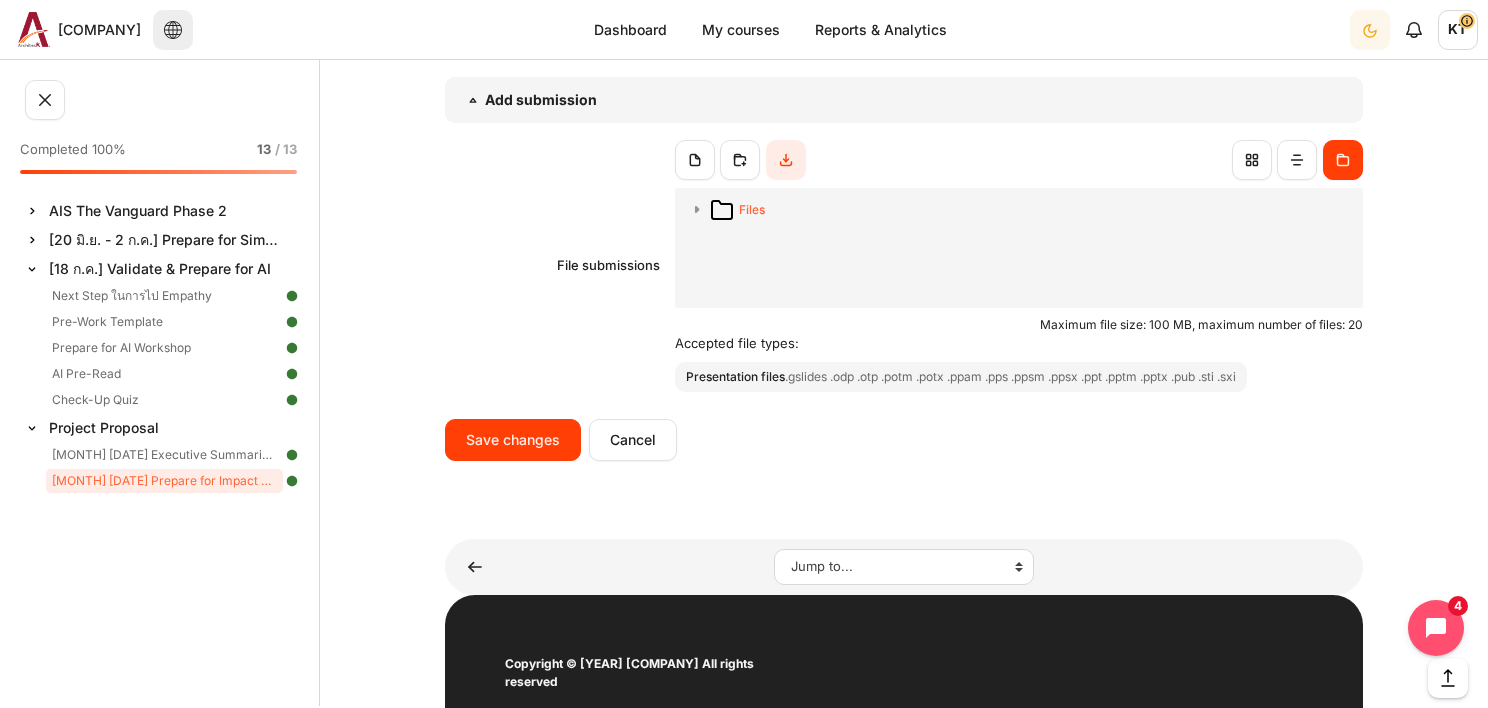 click at bounding box center (722, 210) 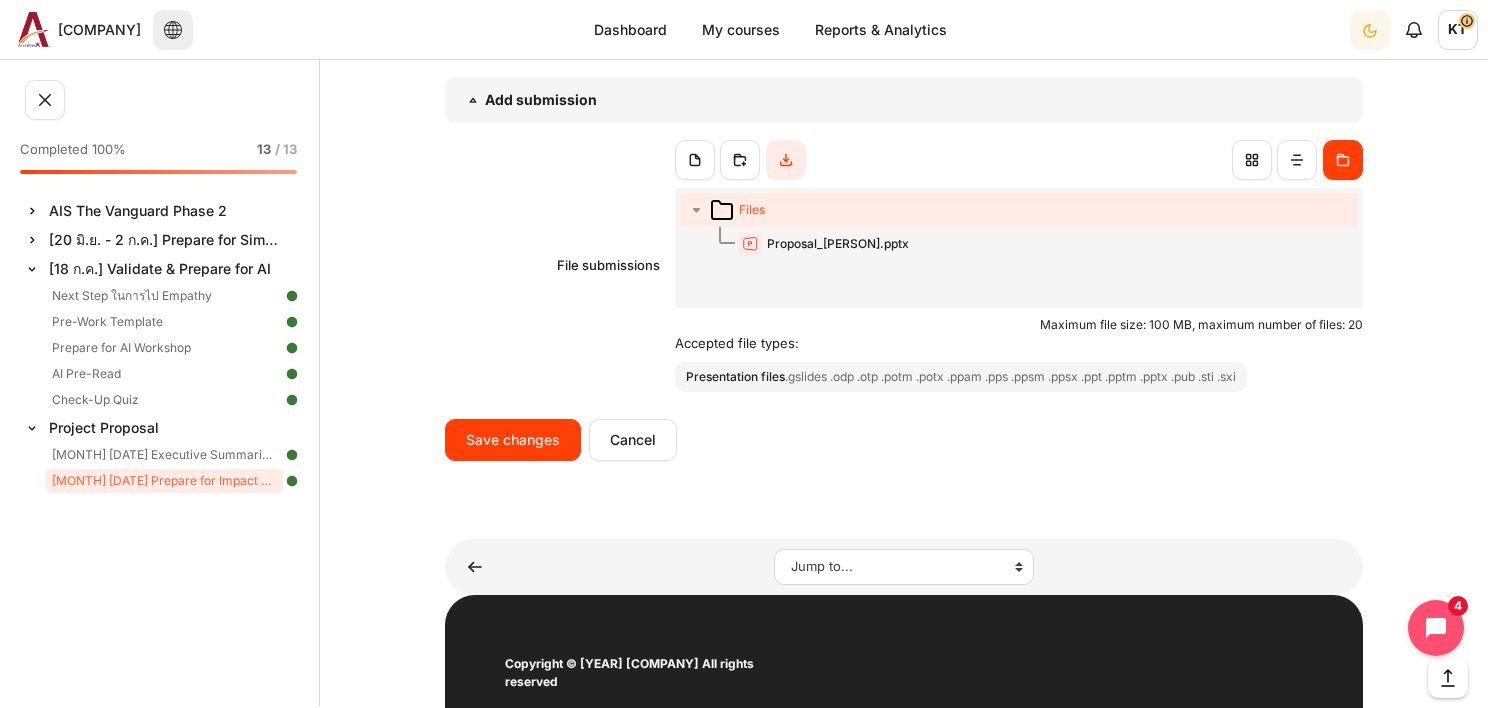 click at bounding box center (722, 210) 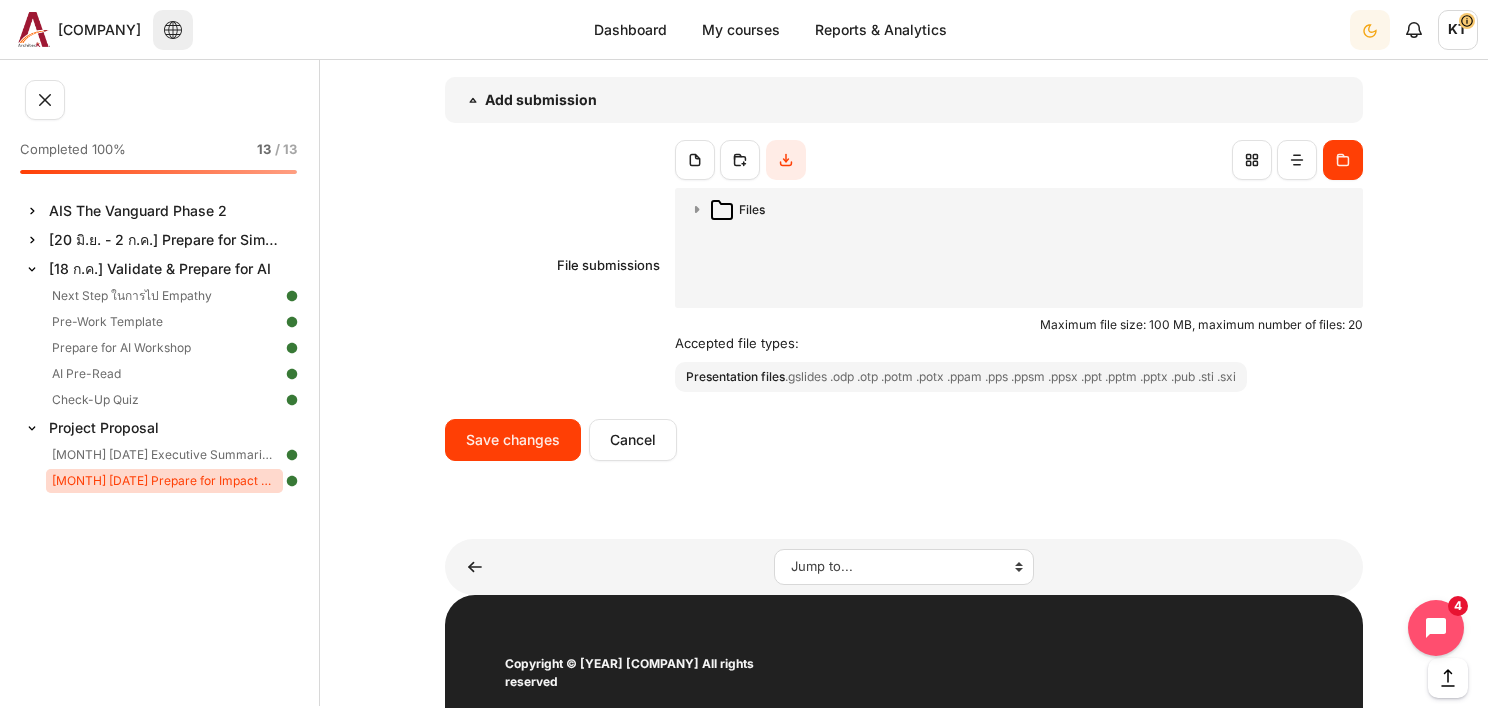 click on "[ส่ง 5 ส.ค.] Prepare for Impact Presentation Day" at bounding box center [164, 481] 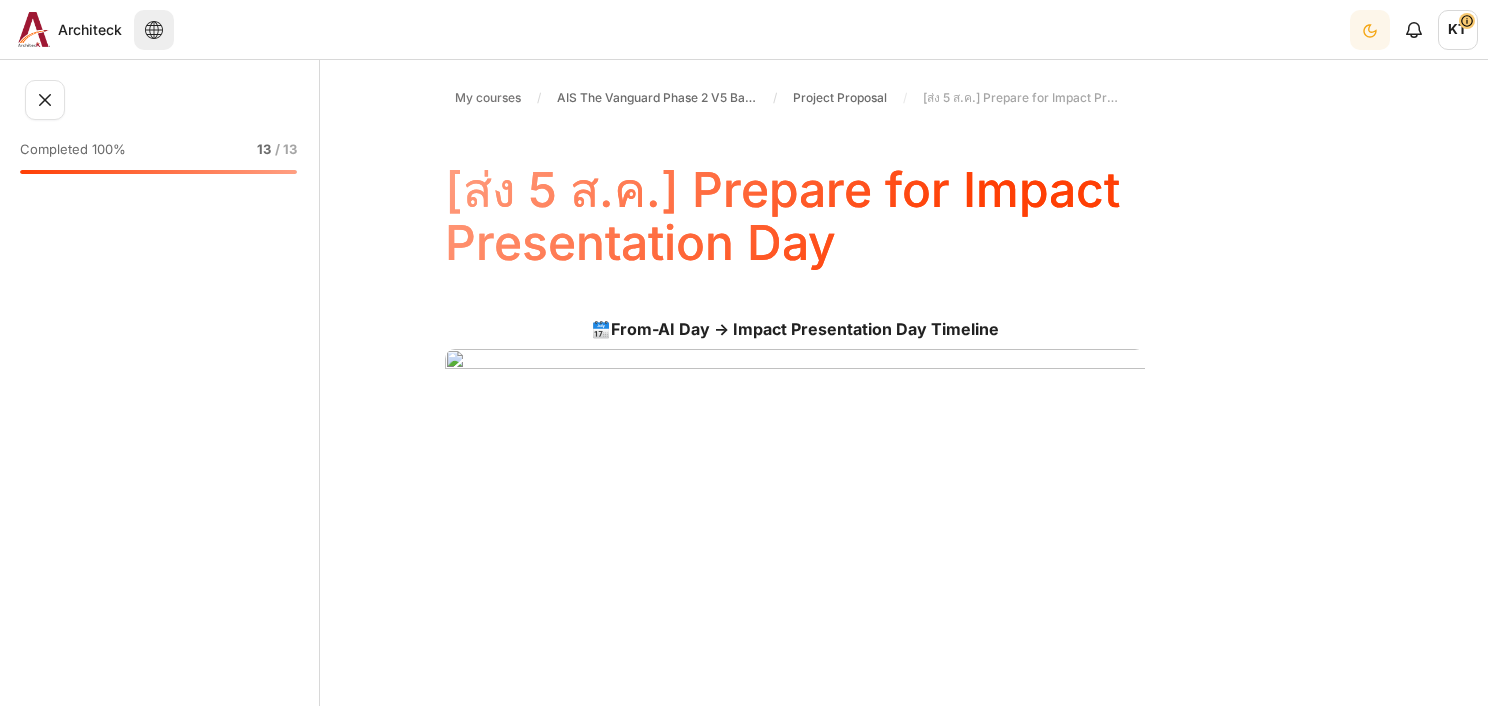 scroll, scrollTop: 0, scrollLeft: 0, axis: both 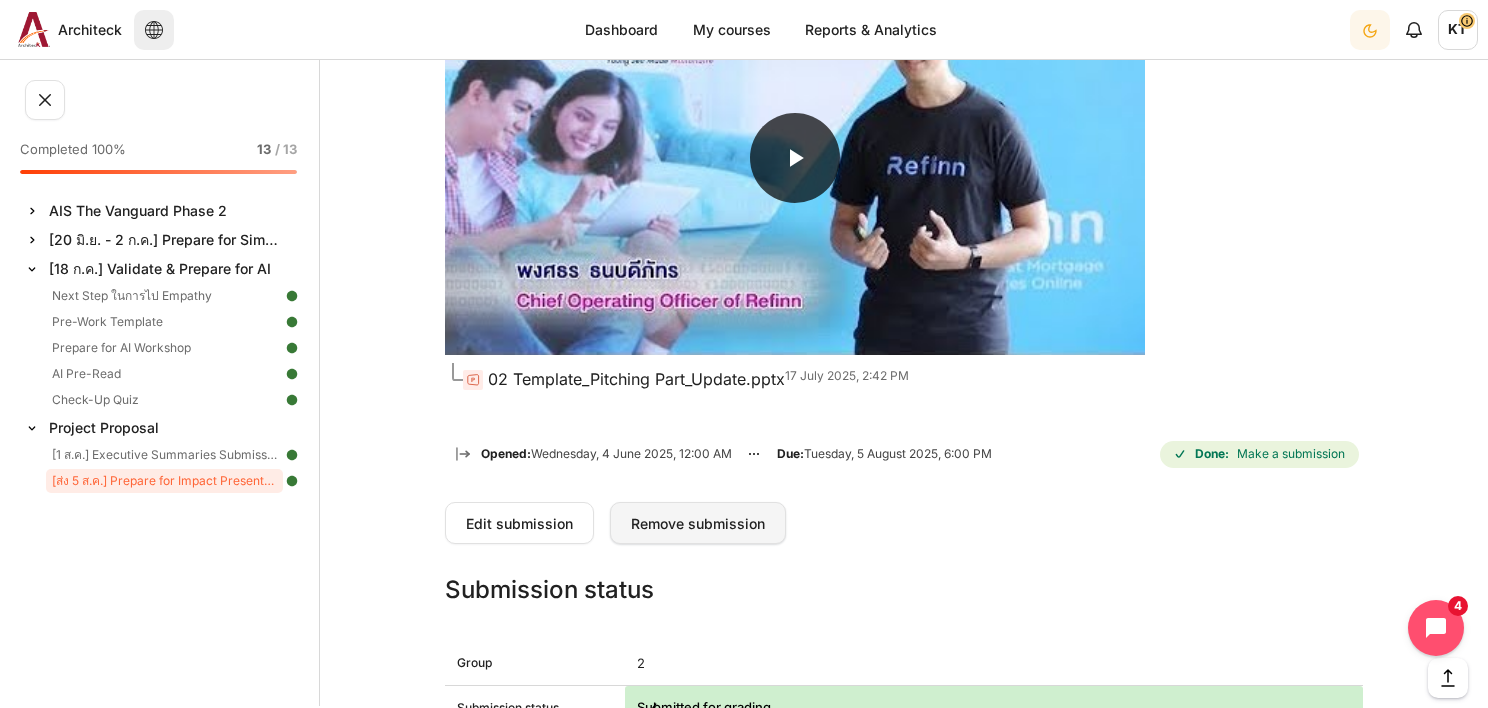 click on "Remove submission" at bounding box center [698, 523] 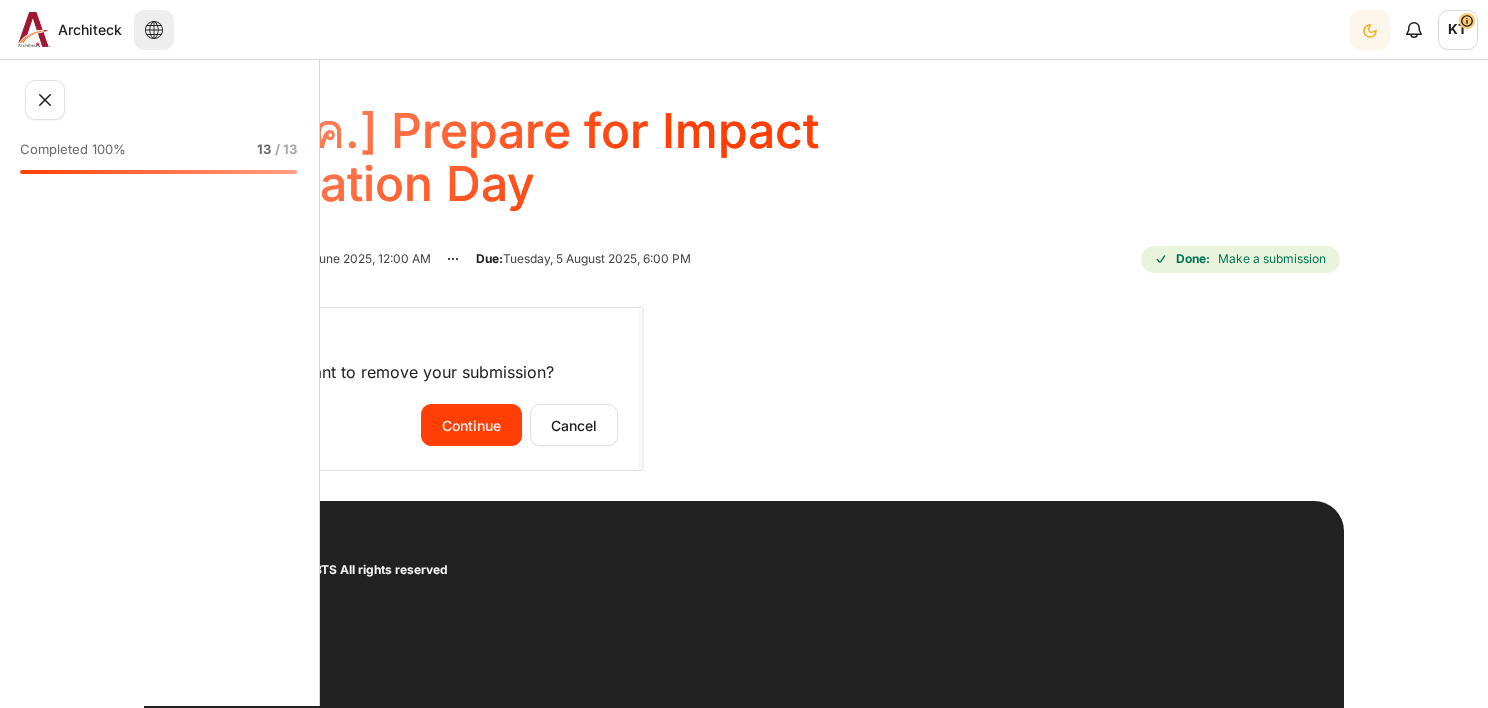 scroll, scrollTop: 0, scrollLeft: 0, axis: both 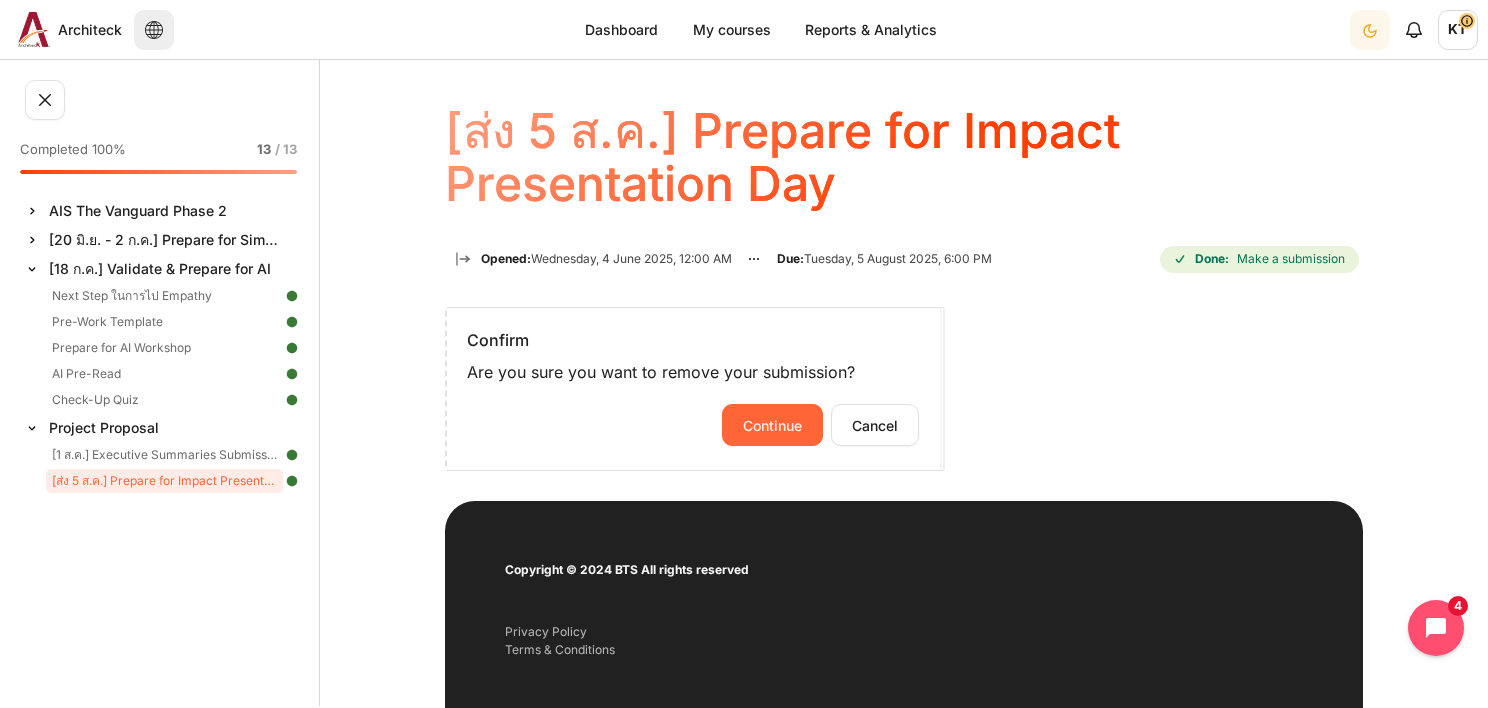 click on "Continue" at bounding box center (772, 425) 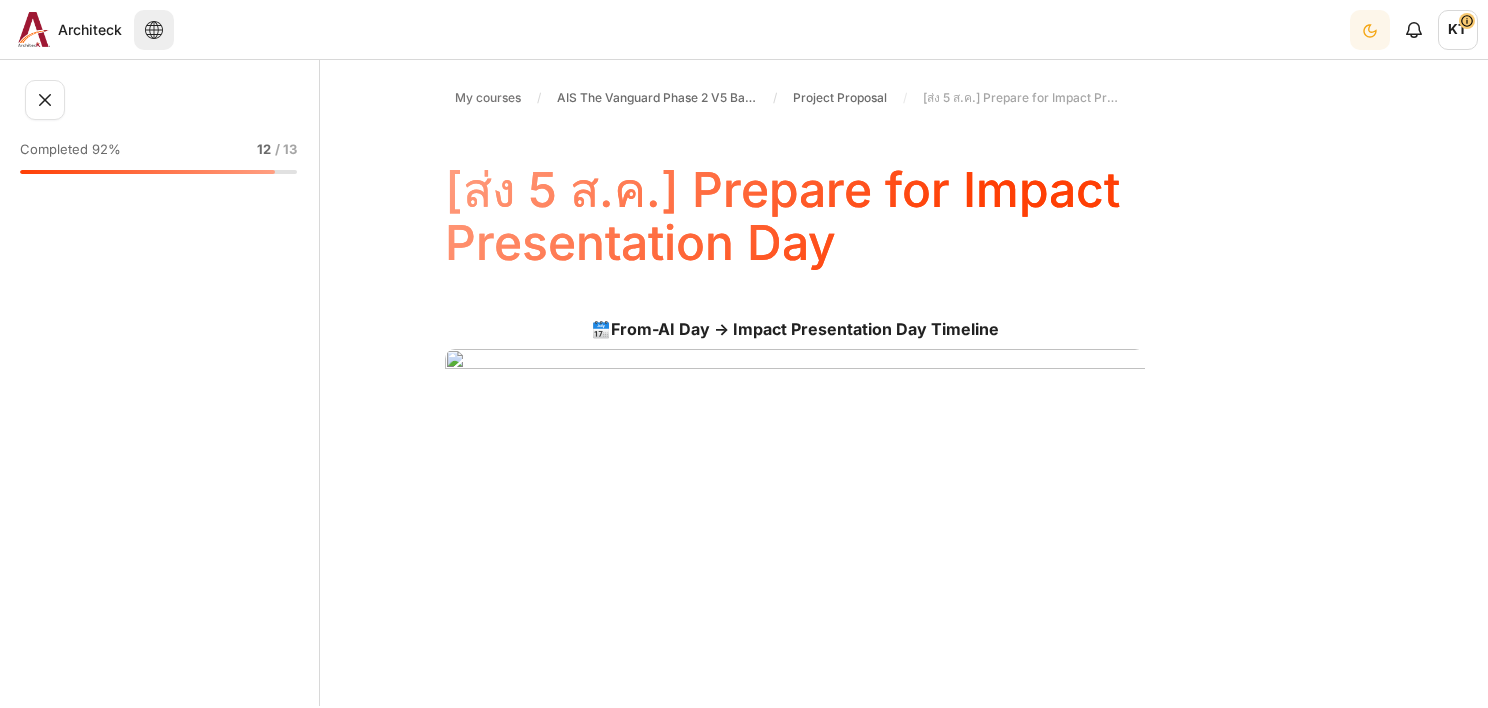 scroll, scrollTop: 0, scrollLeft: 0, axis: both 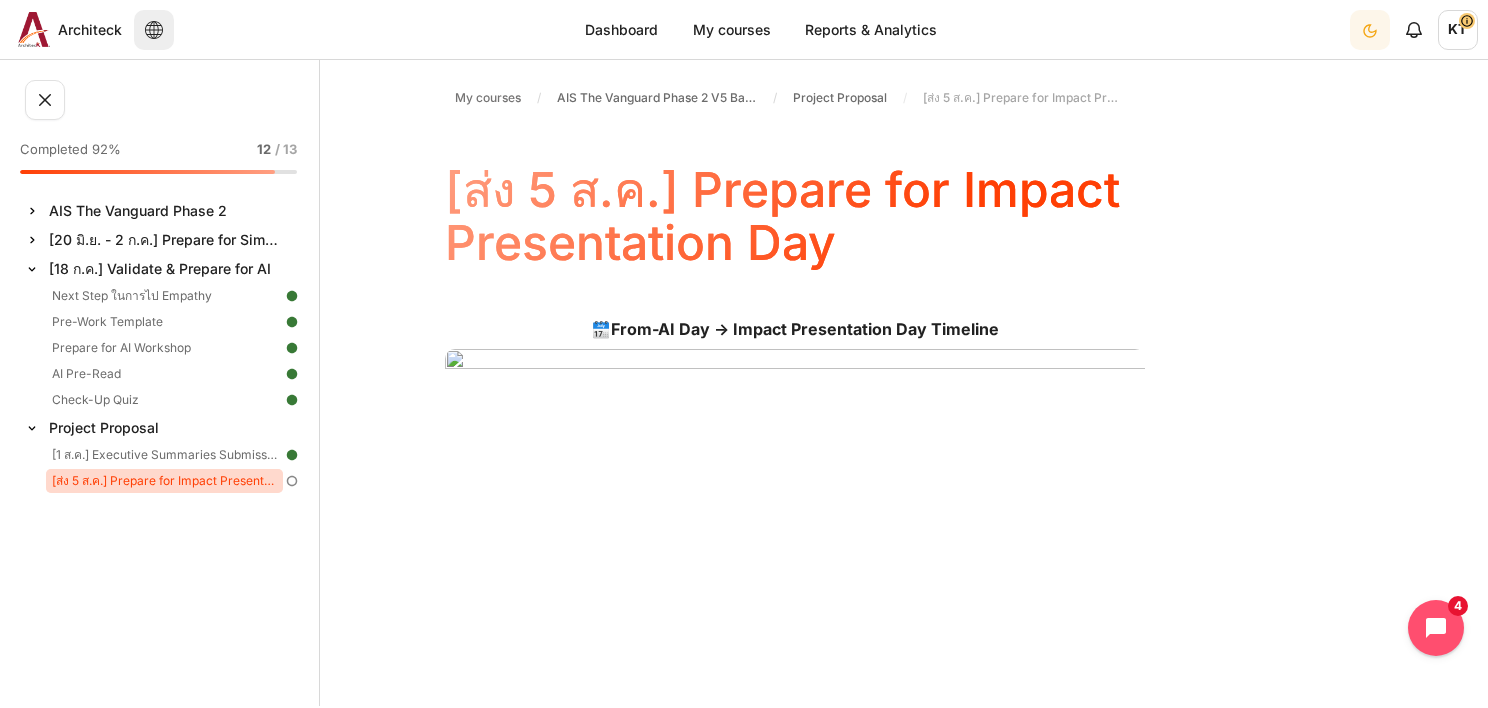 click on "[ส่ง 5 ส.ค.] Prepare for Impact Presentation Day" at bounding box center [164, 481] 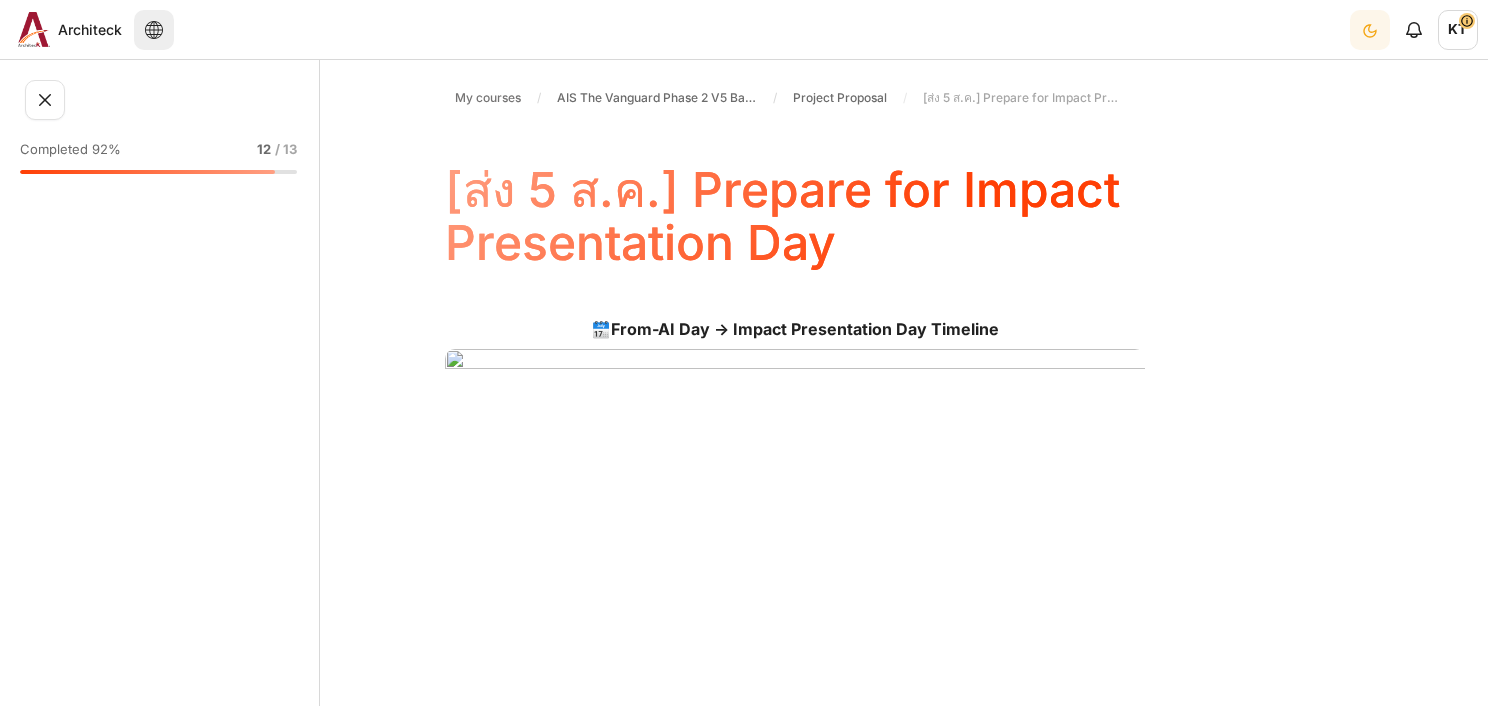 scroll, scrollTop: 0, scrollLeft: 0, axis: both 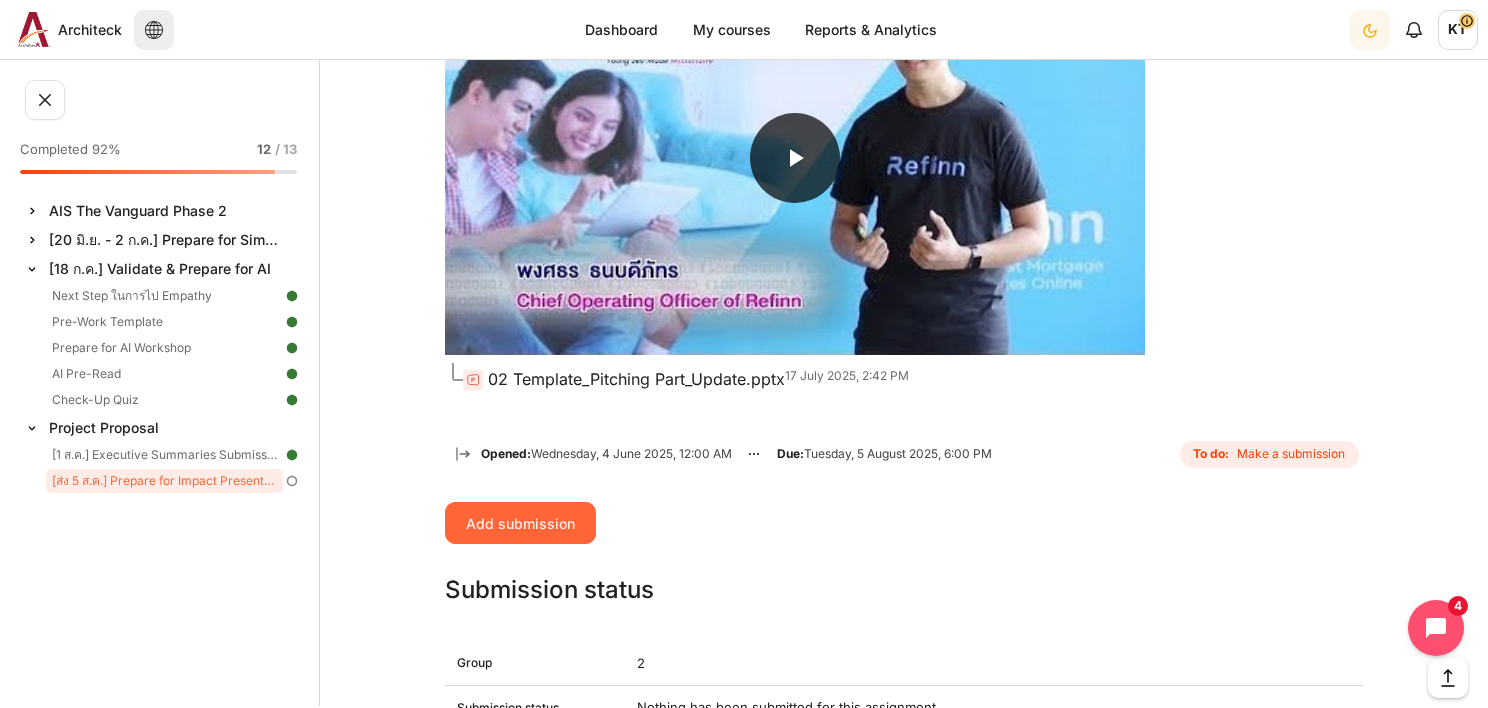 click on "Add submission" at bounding box center [520, 523] 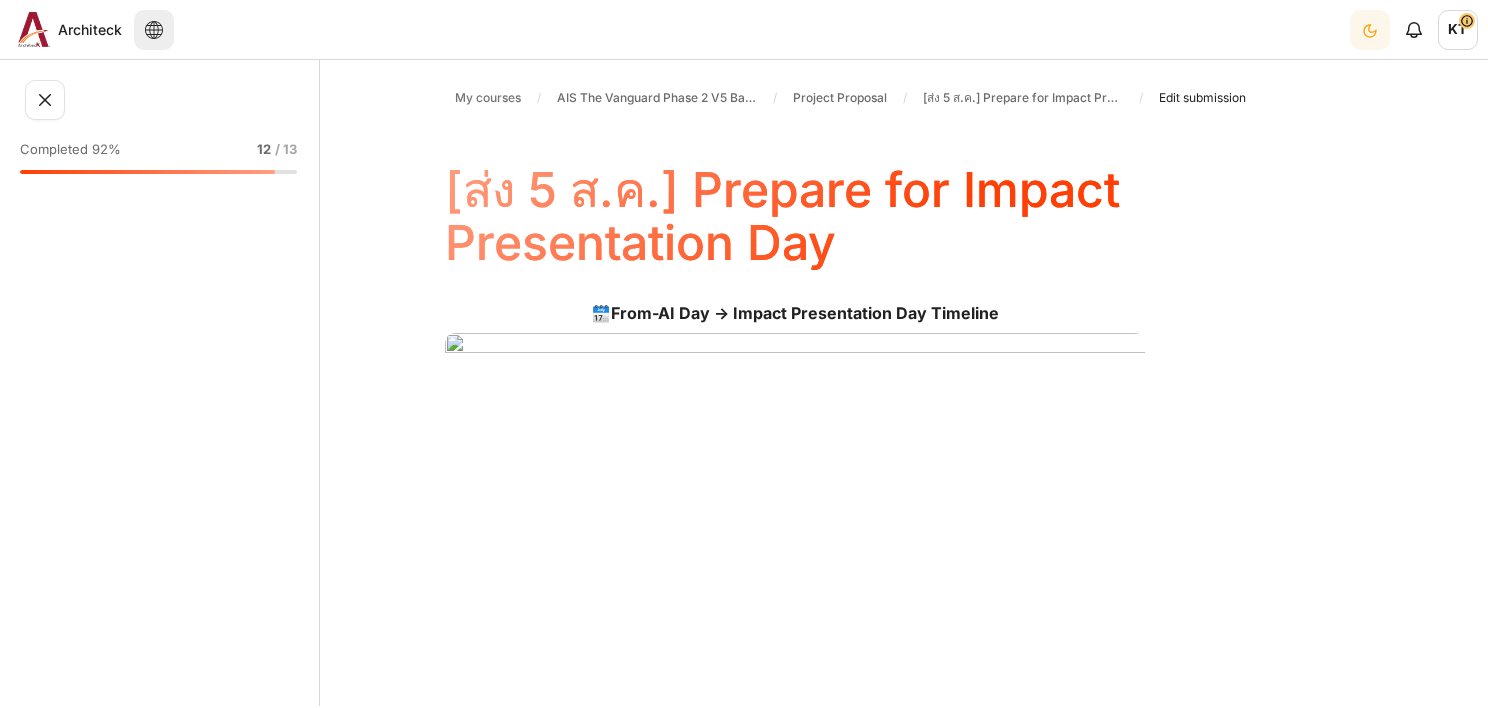 scroll, scrollTop: 0, scrollLeft: 0, axis: both 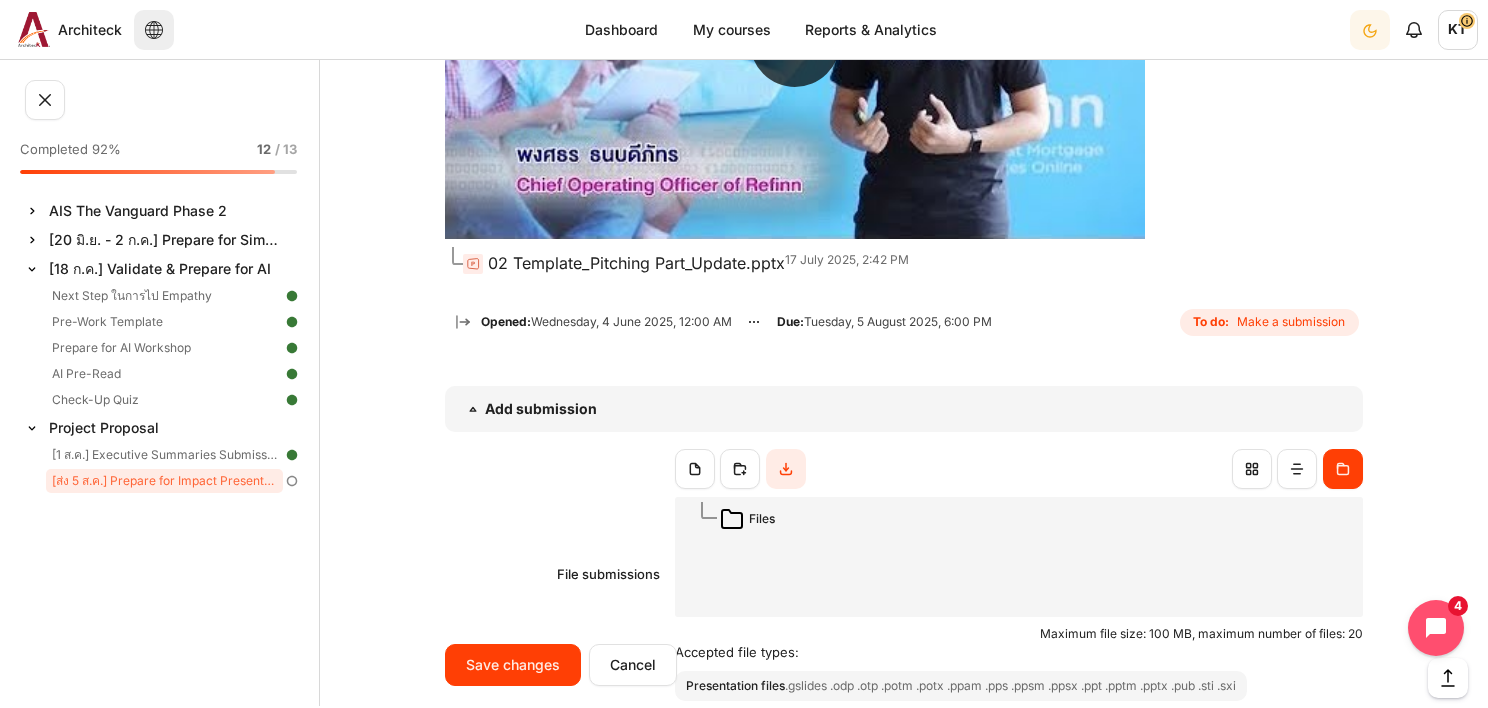 click on "Add submission" at bounding box center [904, 409] 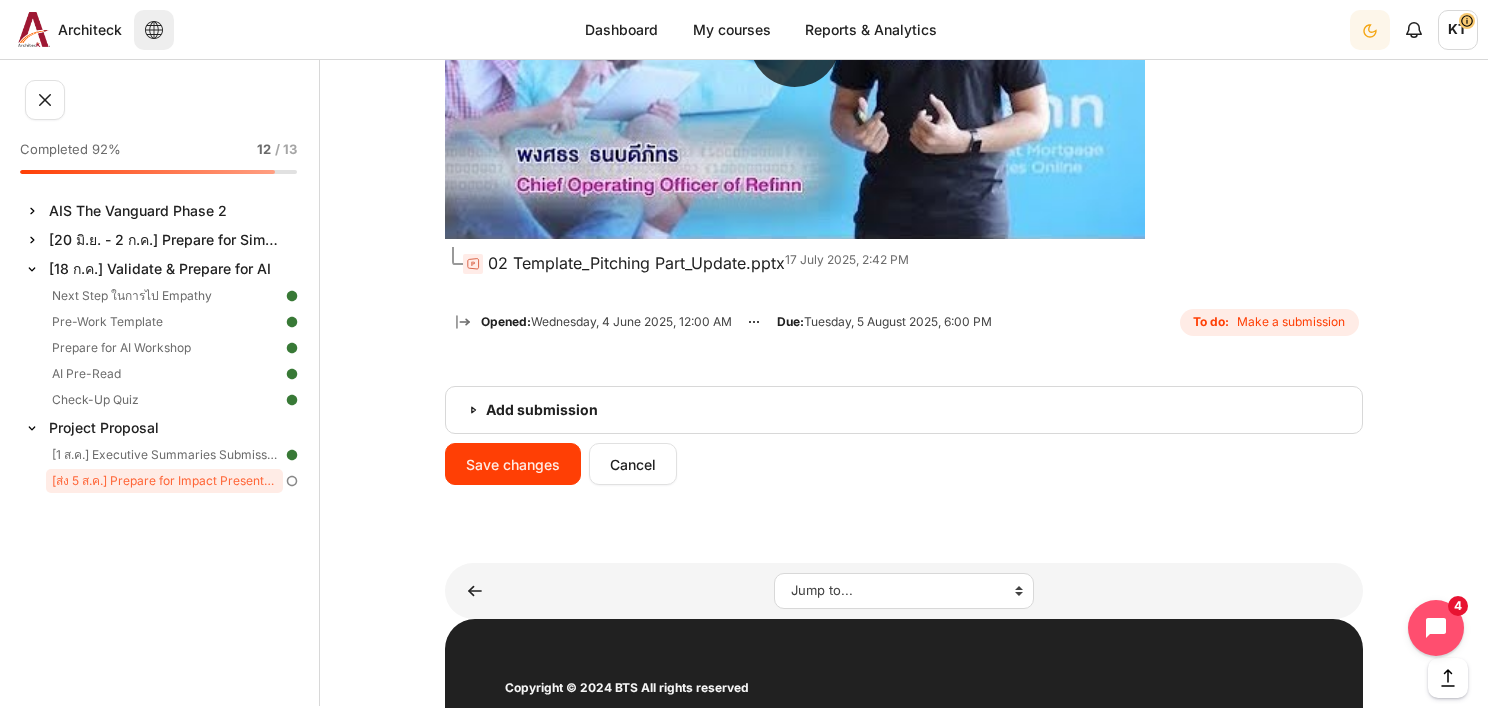 click on "Add submission" at bounding box center [904, 410] 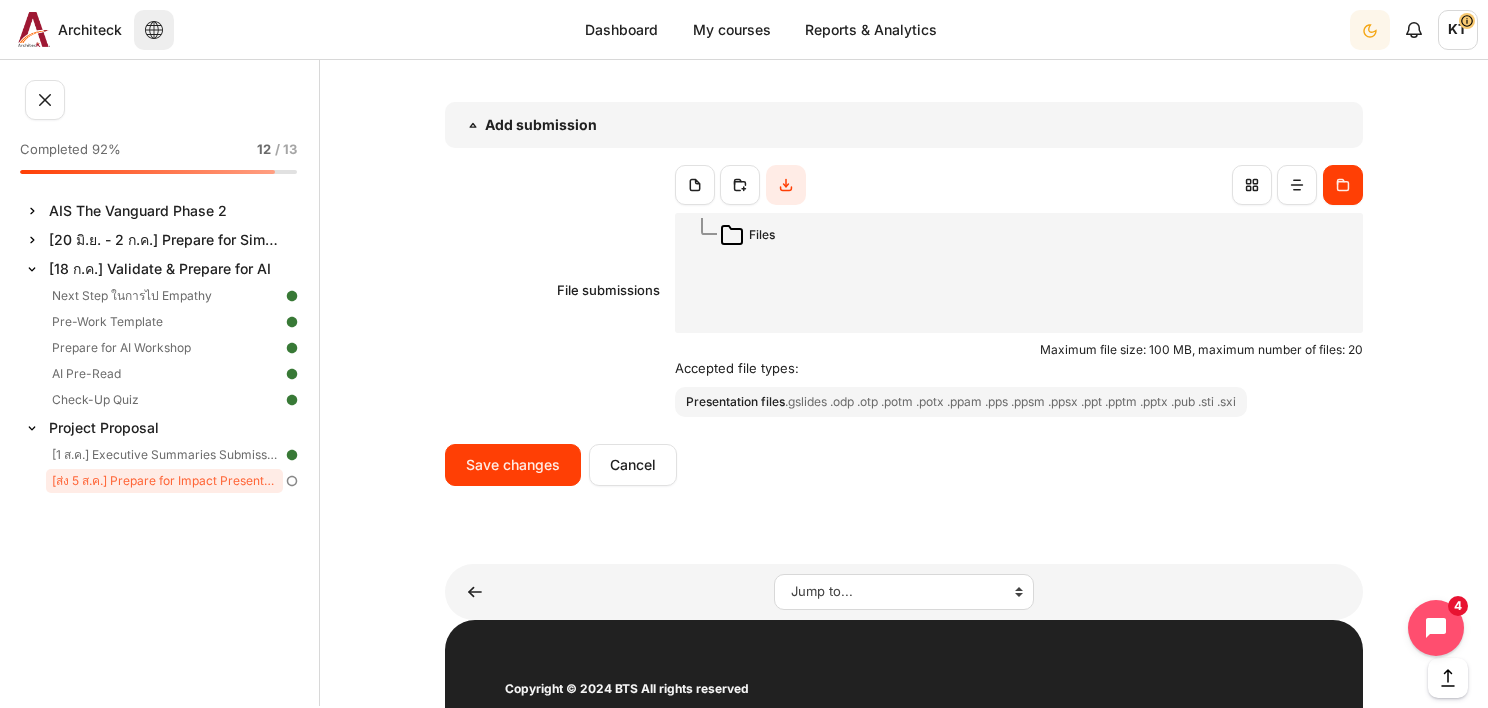 scroll, scrollTop: 2200, scrollLeft: 0, axis: vertical 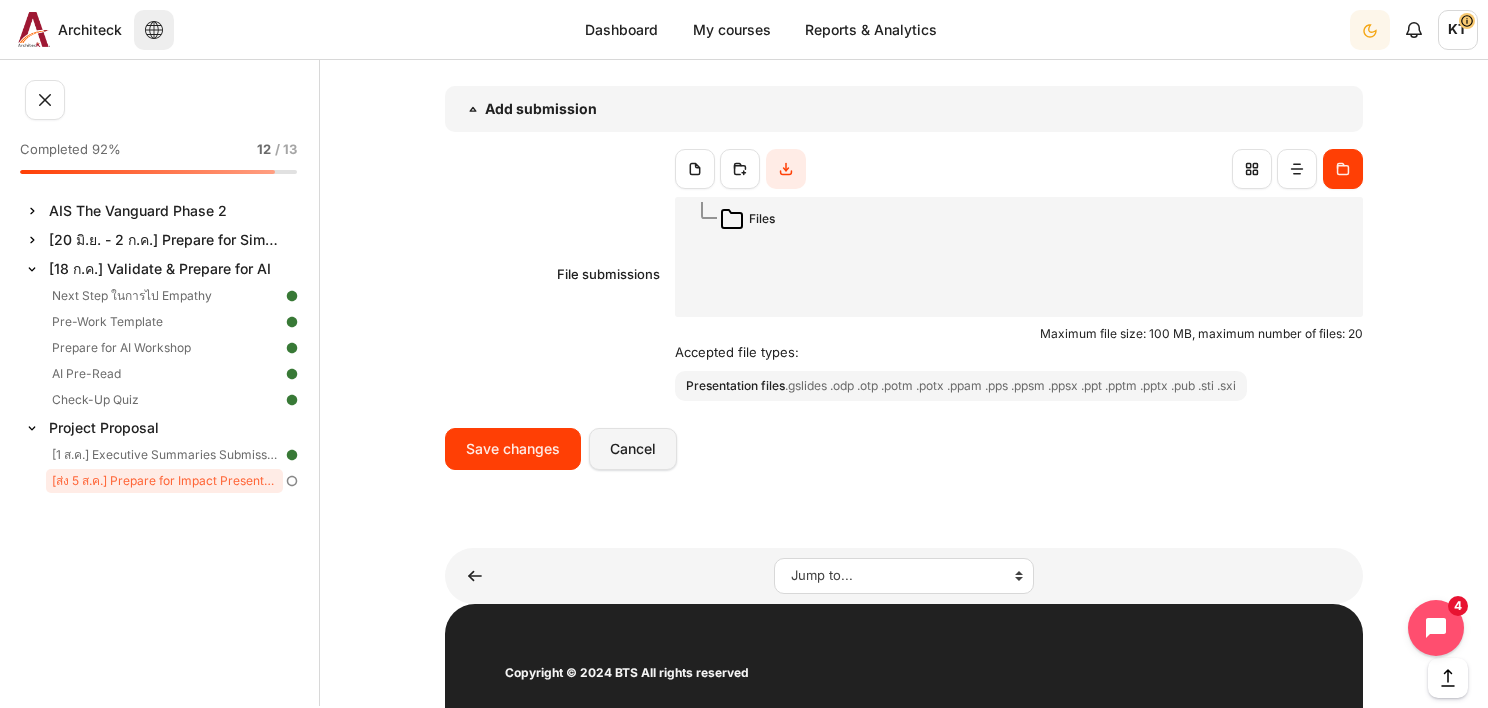 click on "Cancel" at bounding box center [633, 449] 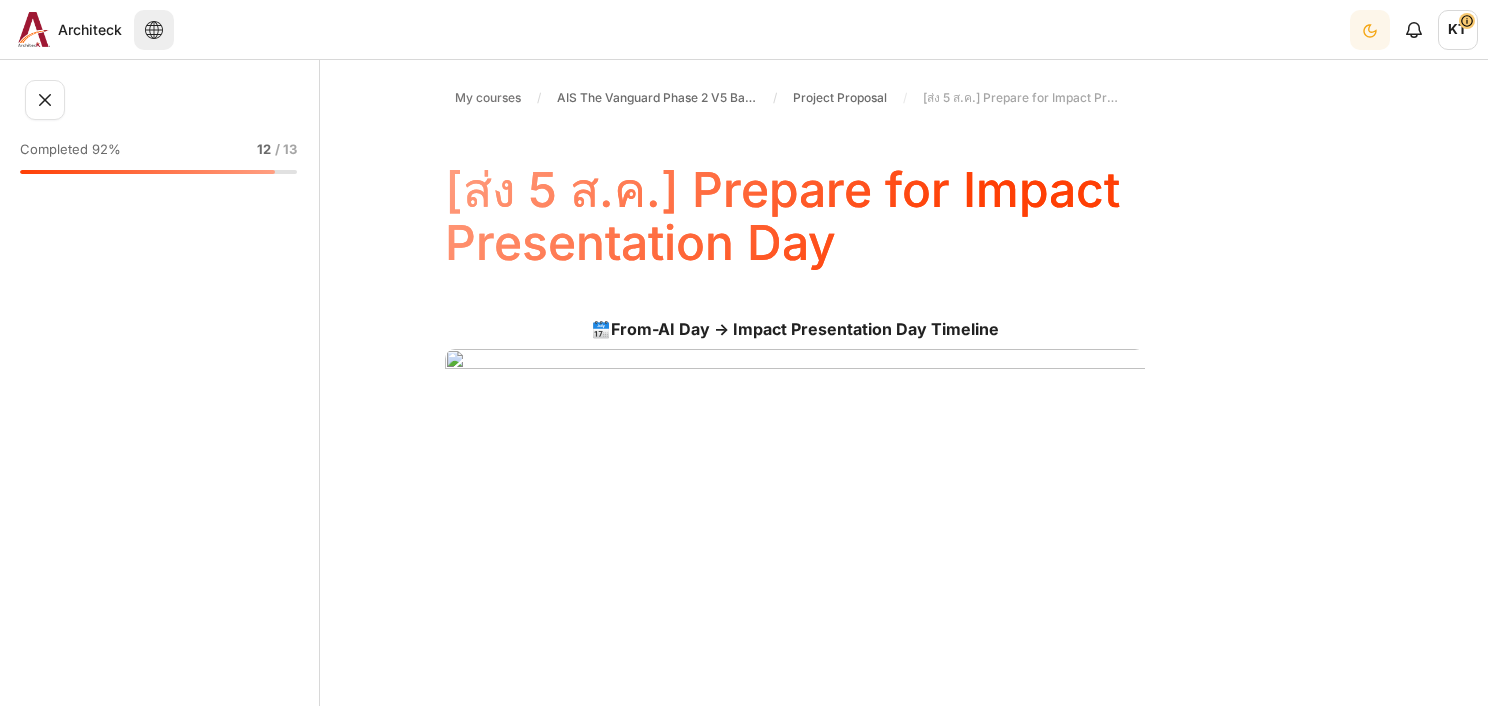 scroll, scrollTop: 0, scrollLeft: 0, axis: both 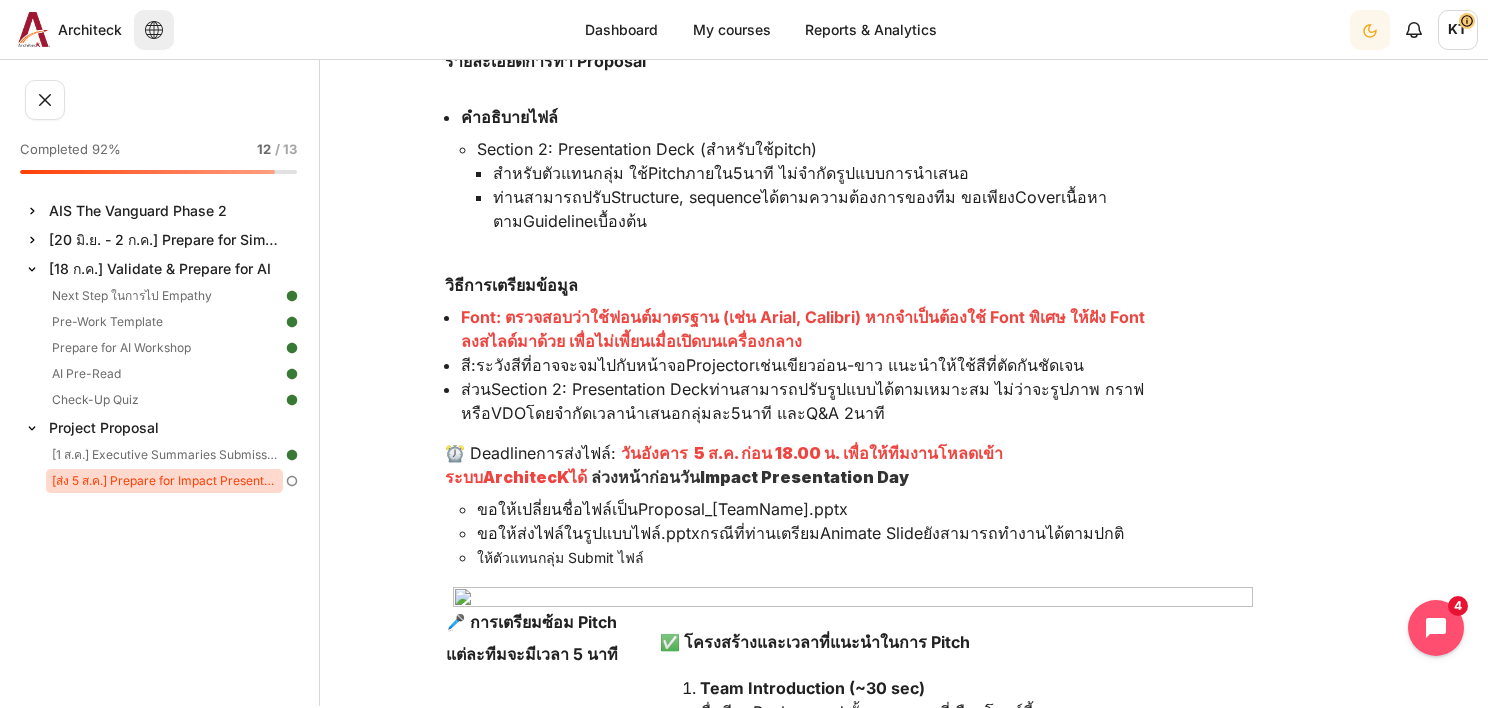click on "[ส่ง 5 ส.ค.] Prepare for Impact Presentation Day" at bounding box center (164, 481) 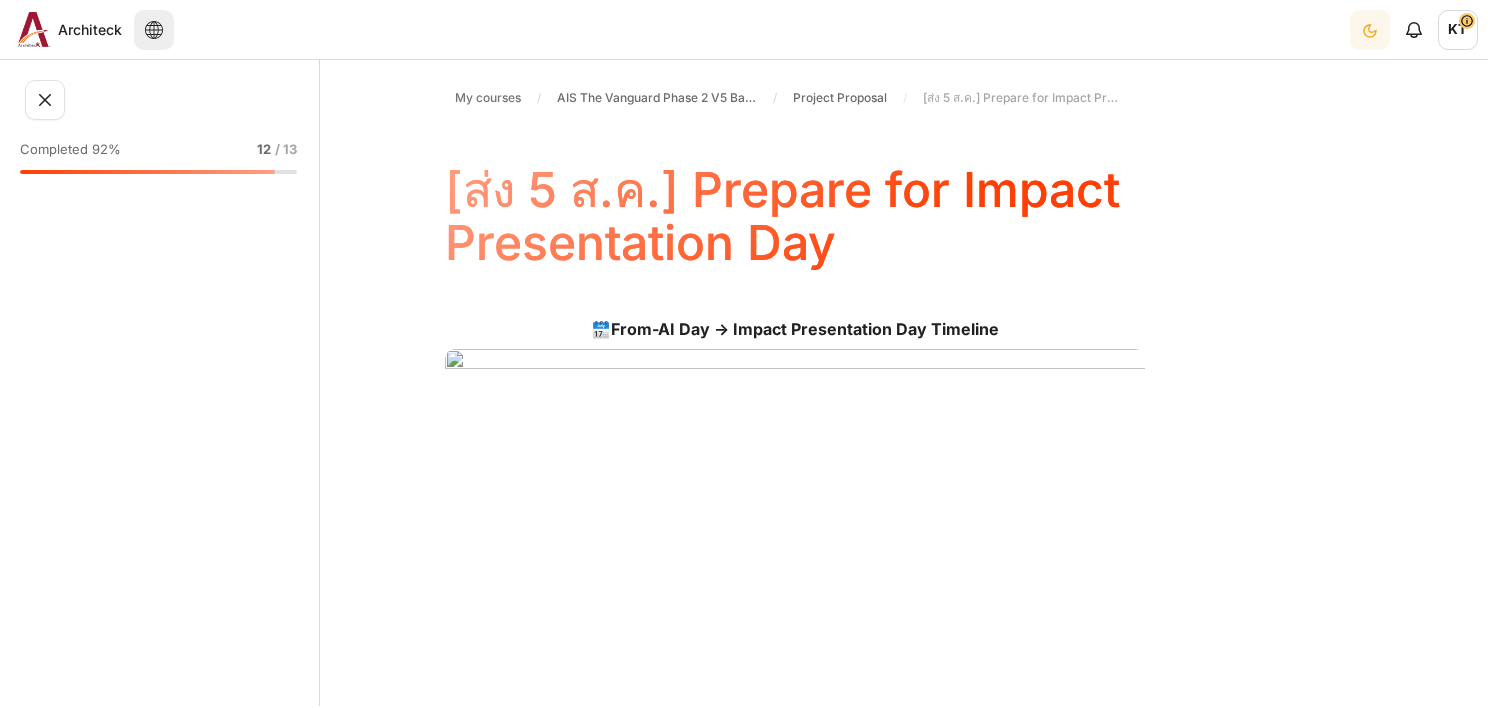 scroll, scrollTop: 0, scrollLeft: 0, axis: both 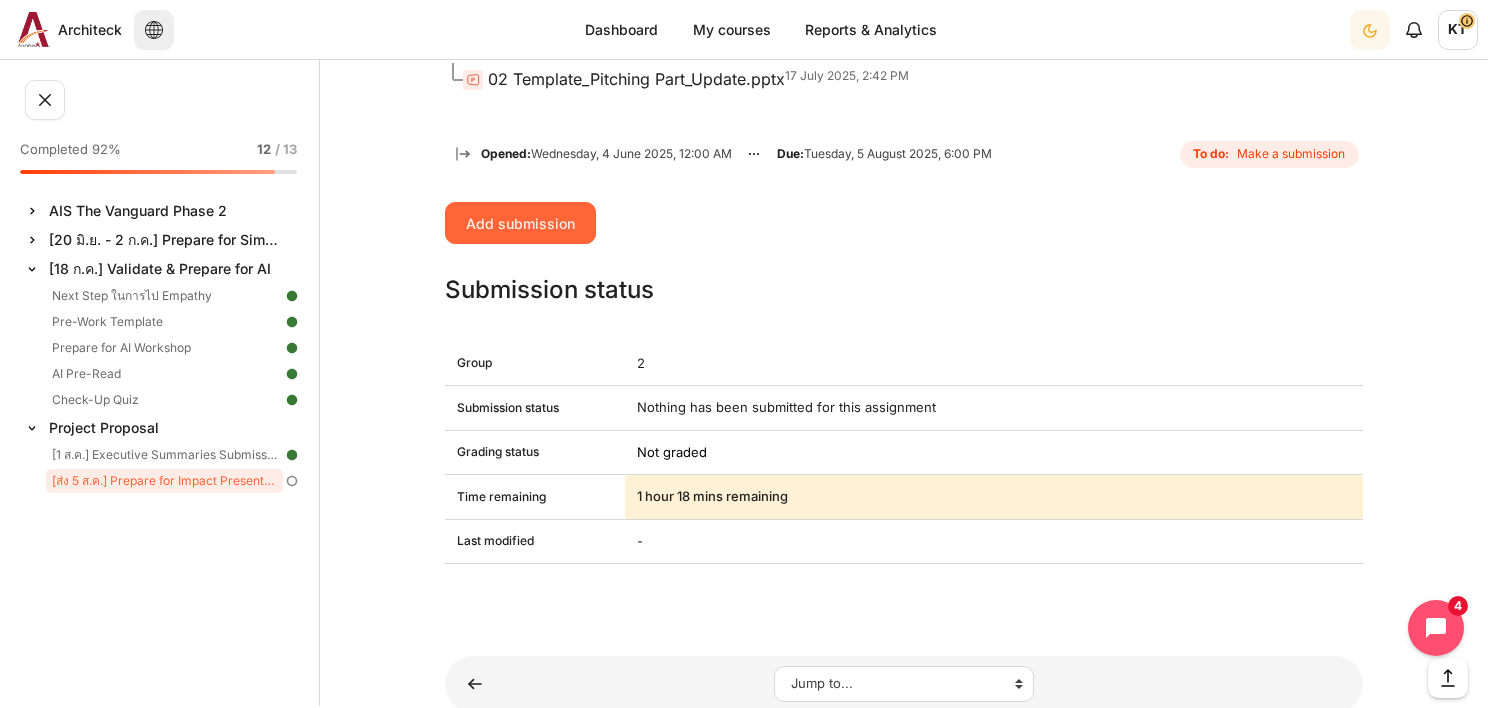 click on "Add submission" at bounding box center (520, 223) 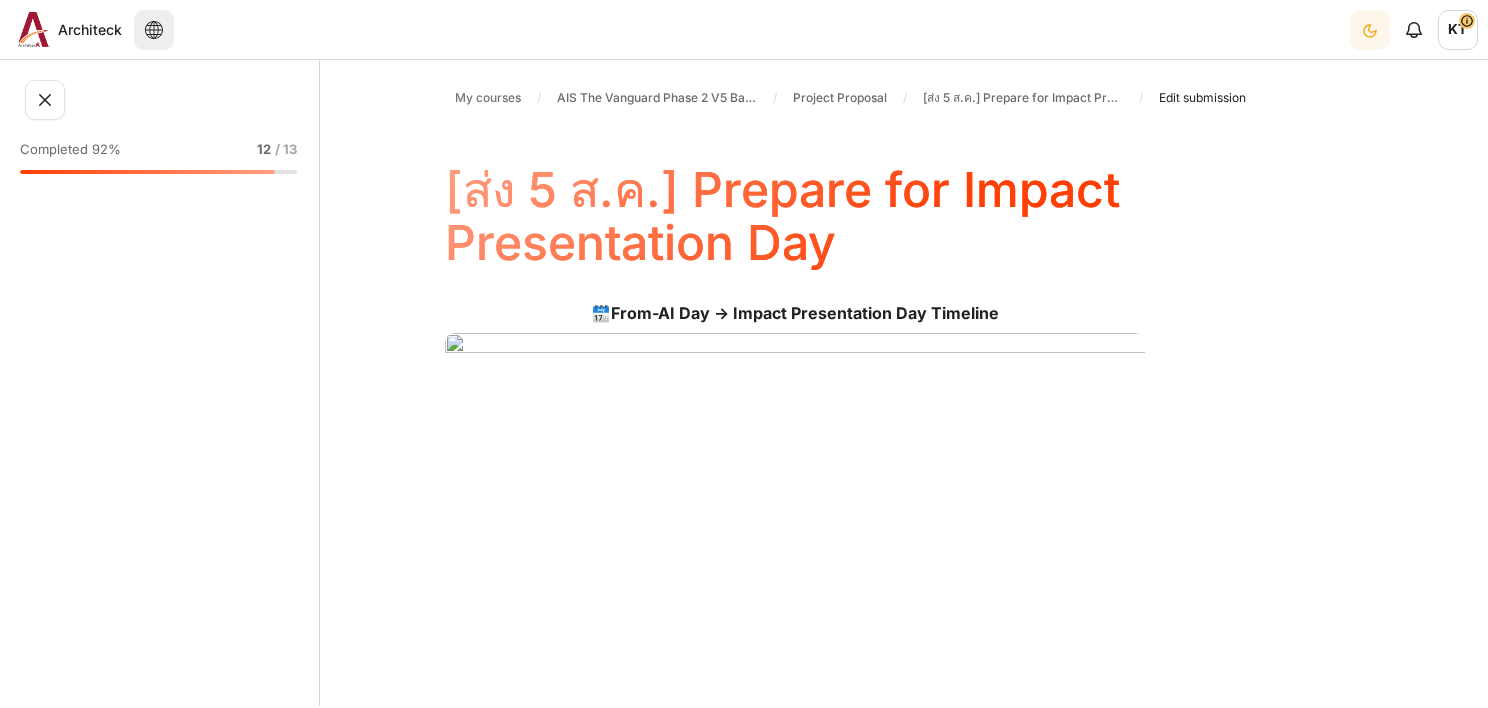 scroll, scrollTop: 0, scrollLeft: 0, axis: both 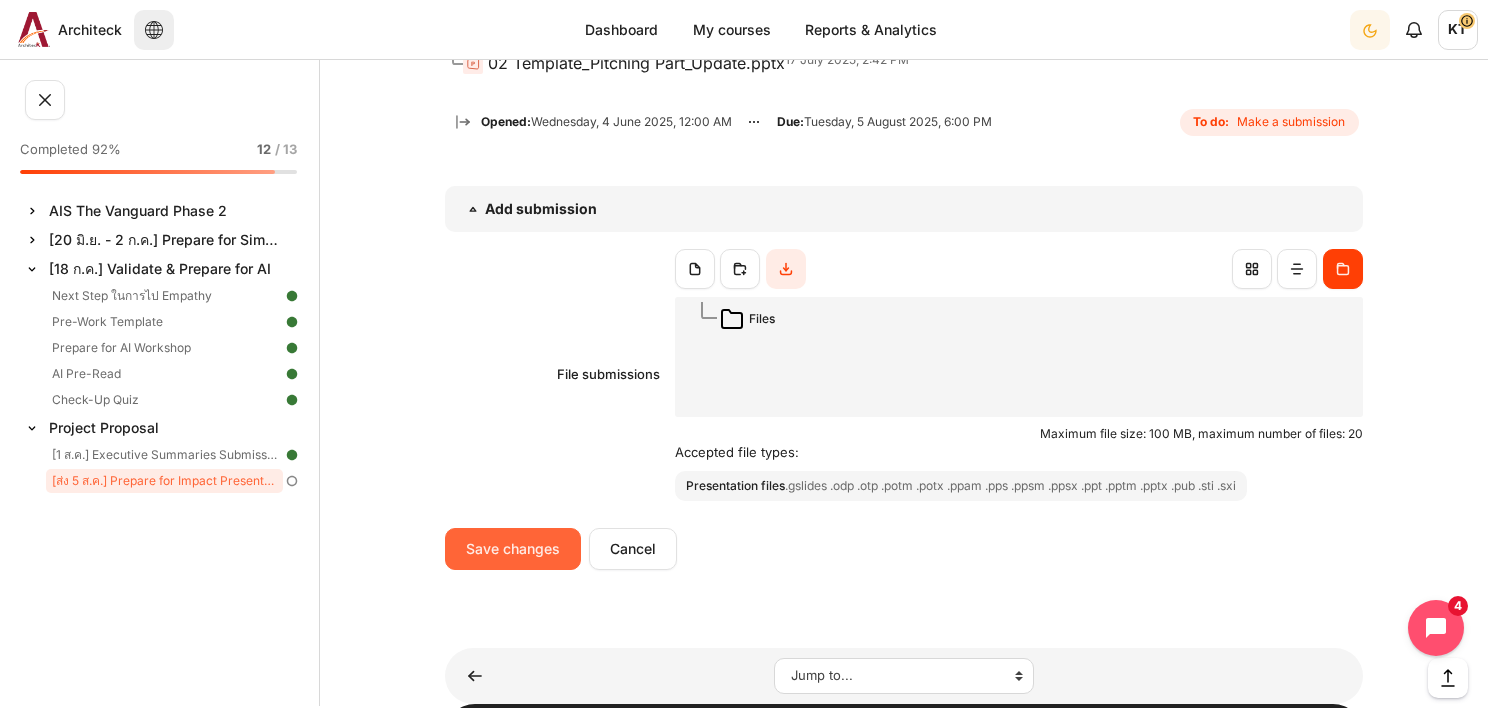 click on "Save changes" at bounding box center [513, 549] 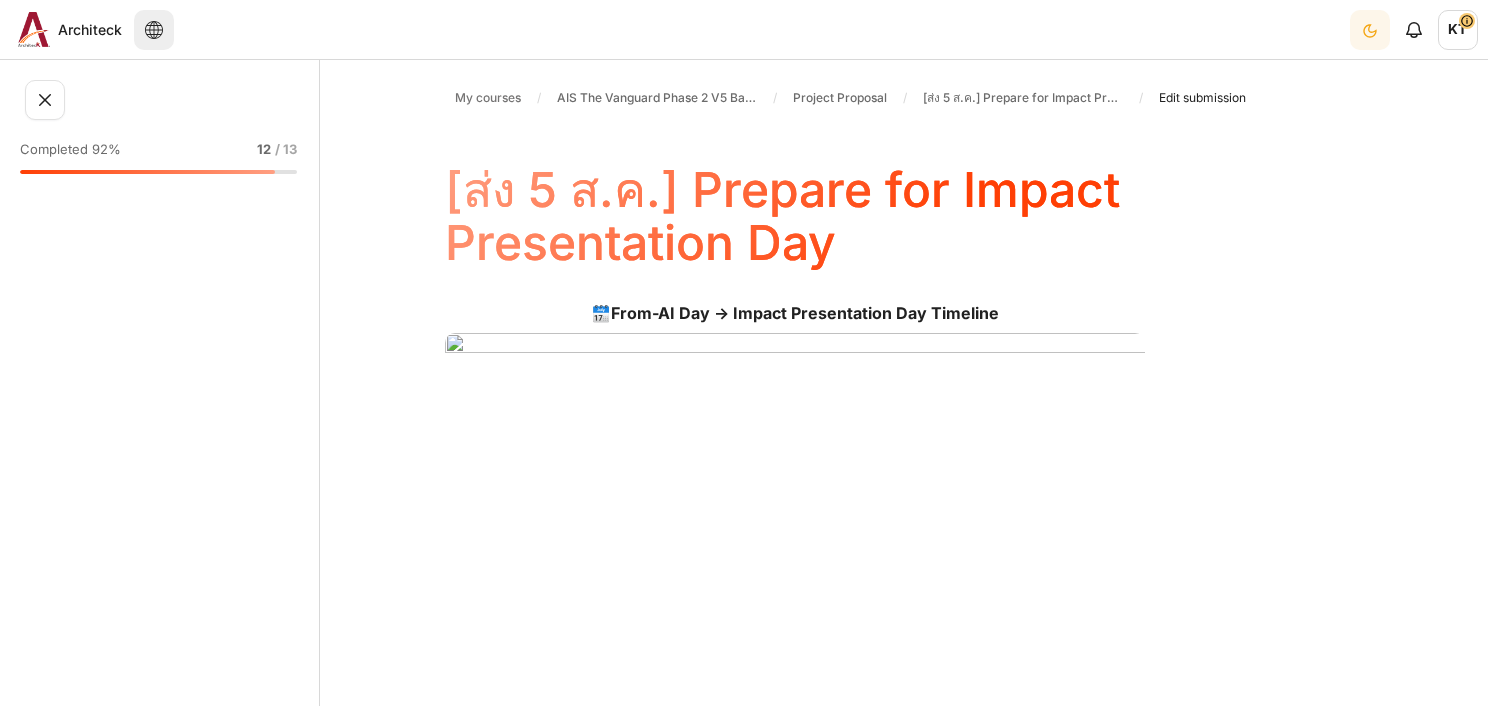 scroll, scrollTop: 0, scrollLeft: 0, axis: both 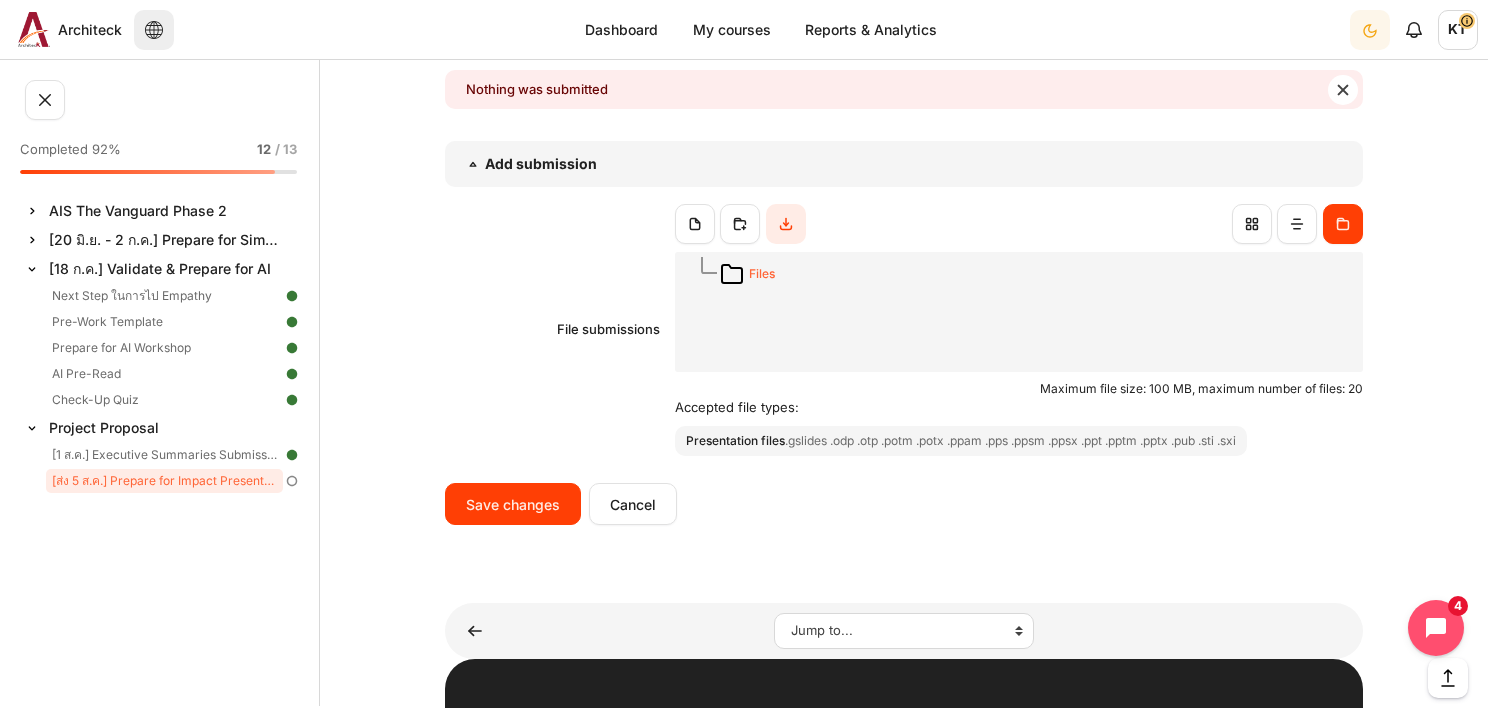 click on "Files" at bounding box center (762, 274) 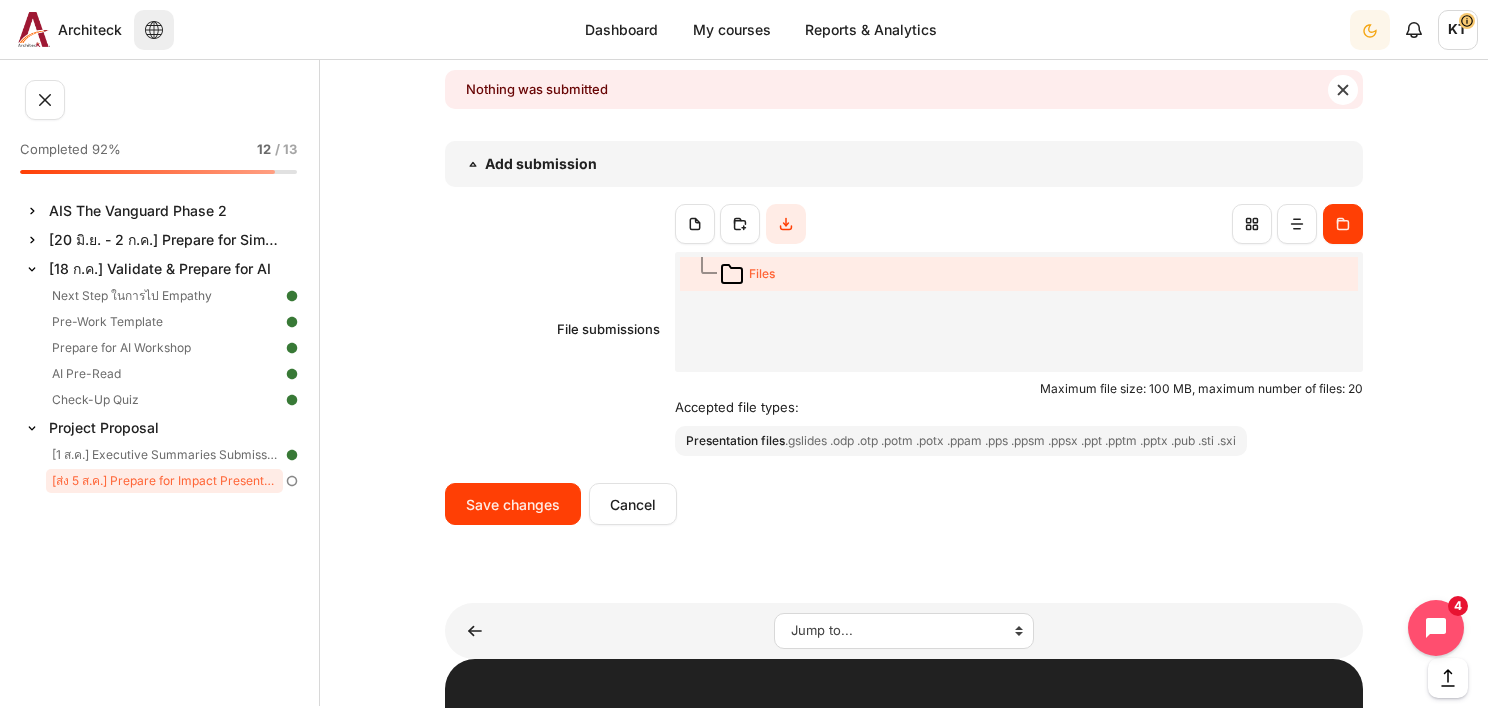 click on "Files" at bounding box center [762, 274] 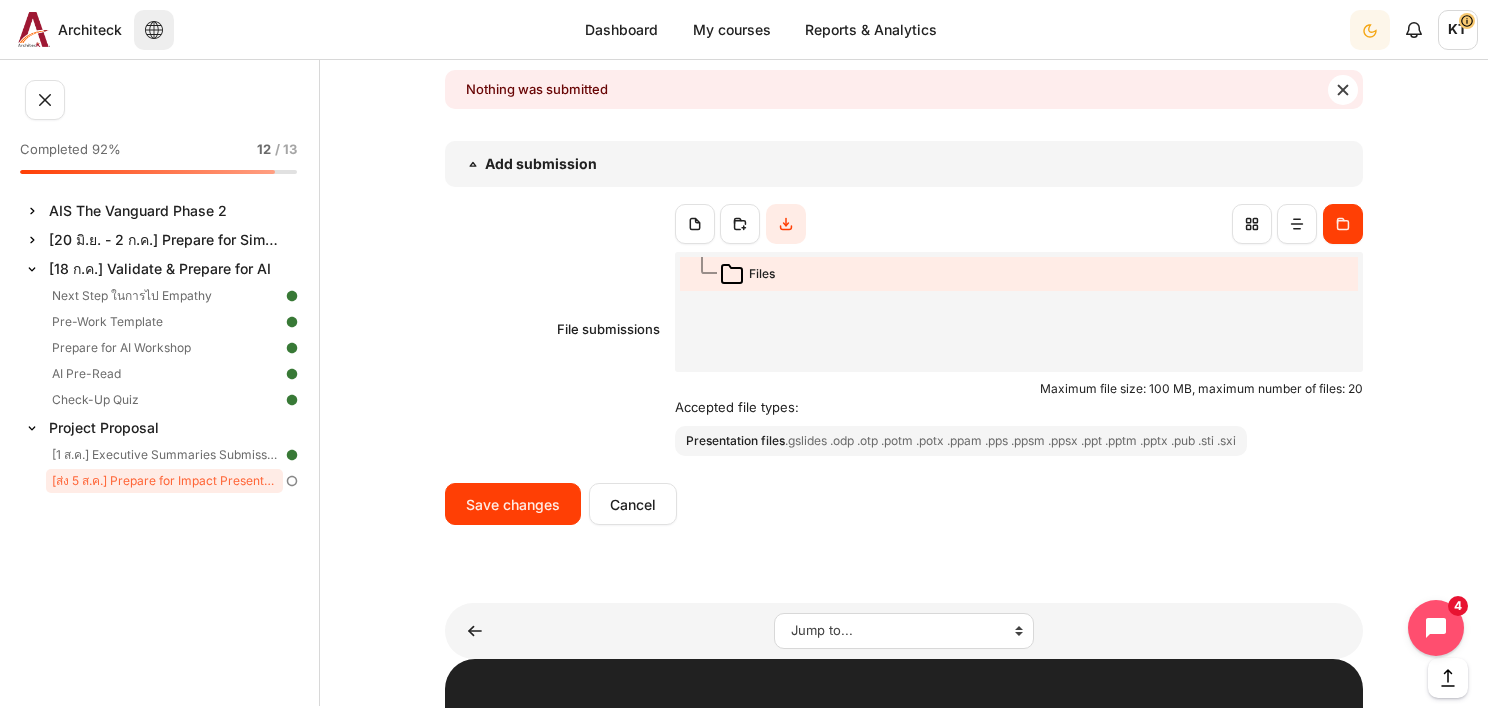 click on "Add submission" at bounding box center [904, 164] 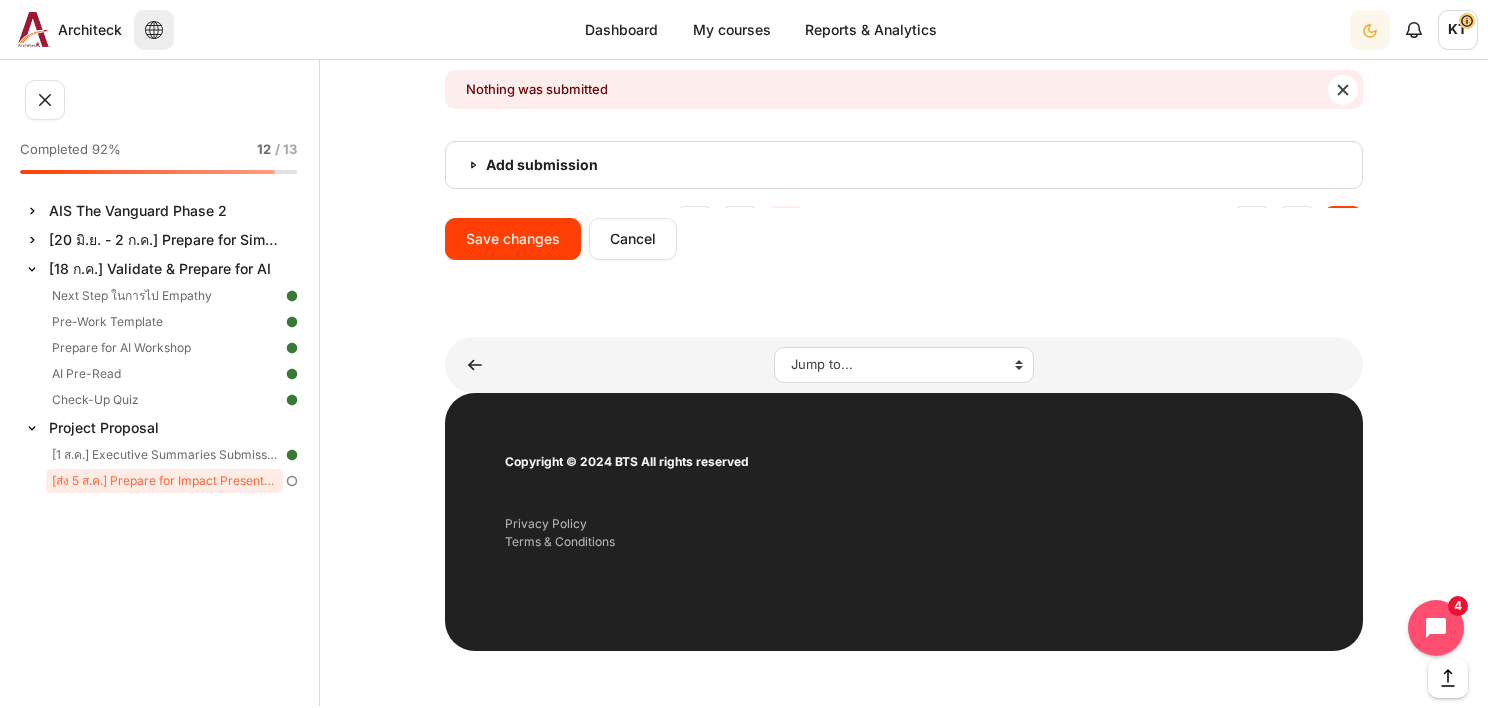 scroll, scrollTop: 2199, scrollLeft: 0, axis: vertical 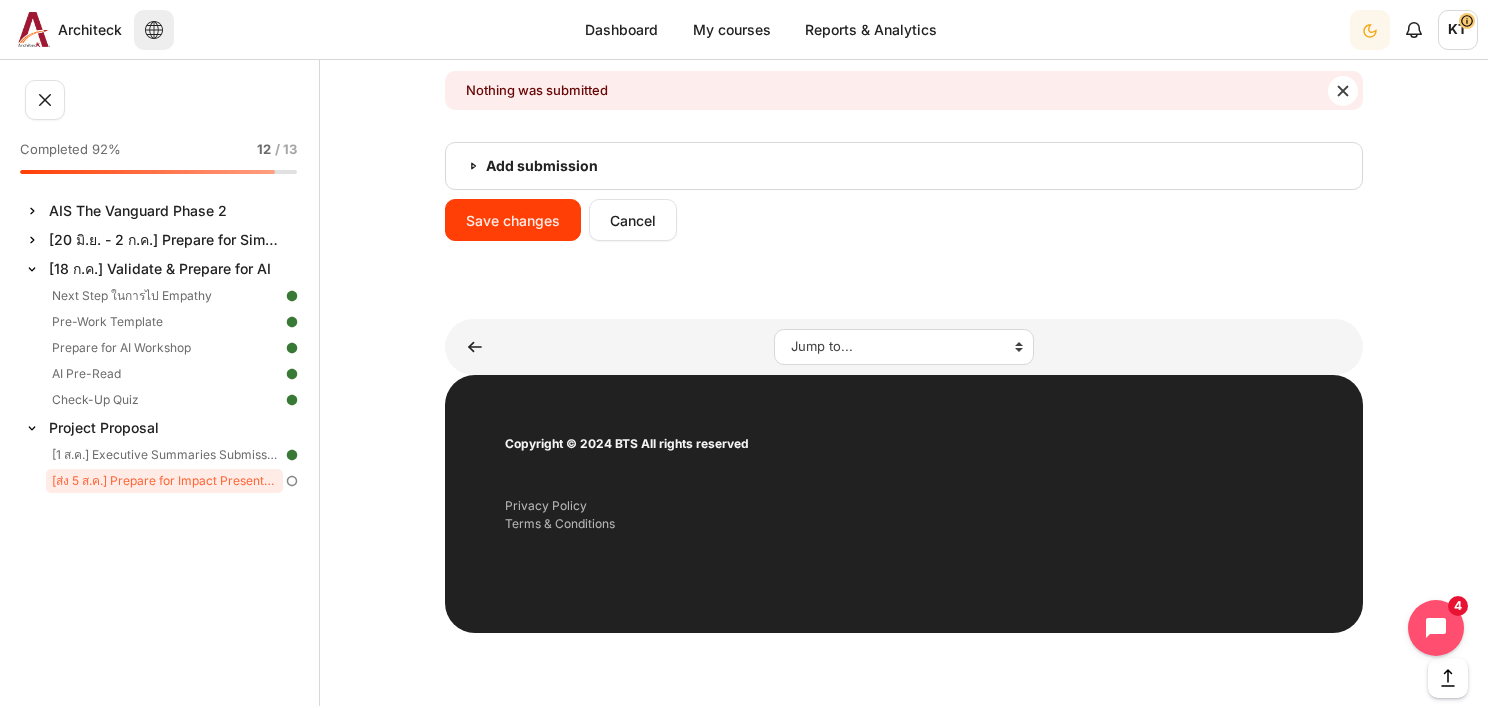 click on "Add submission" at bounding box center (904, 166) 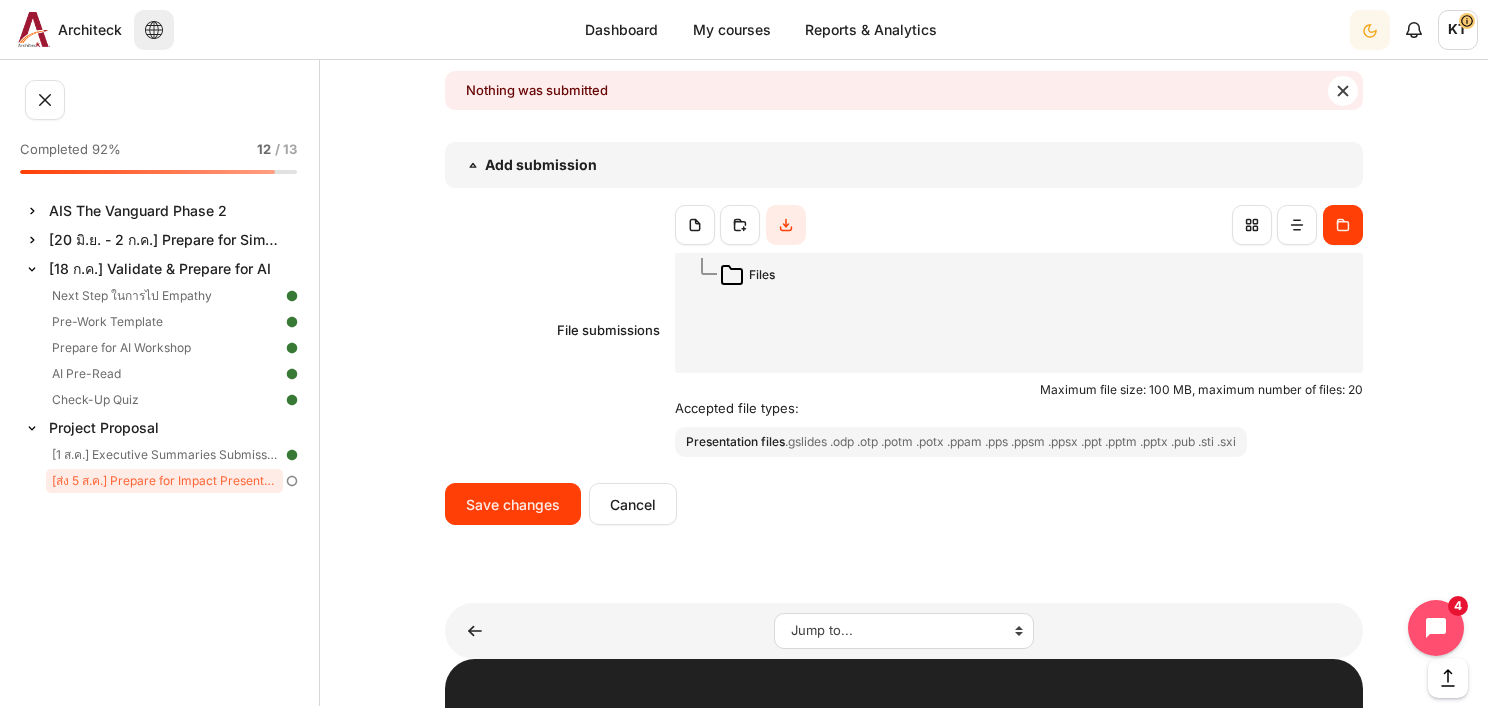 scroll, scrollTop: 2200, scrollLeft: 0, axis: vertical 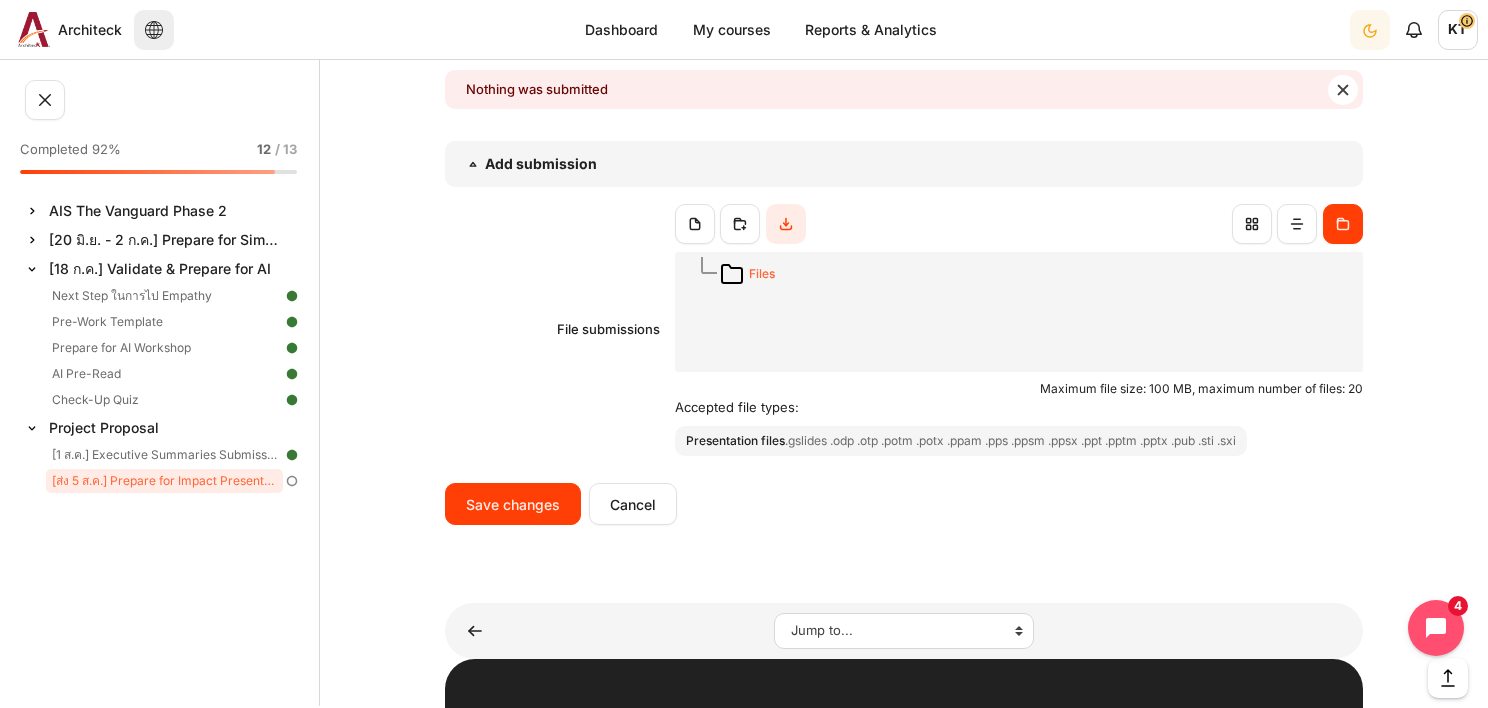 click on "Files" at bounding box center [762, 274] 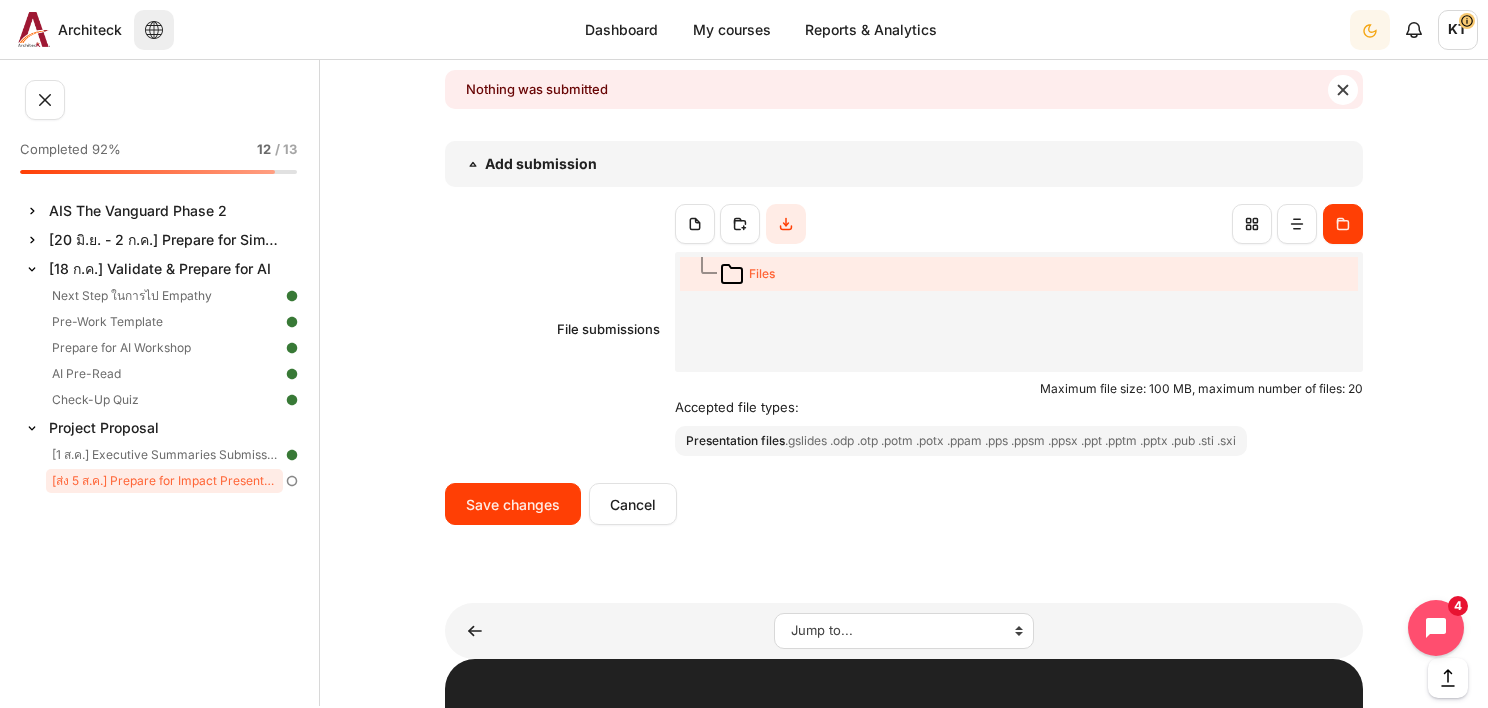 click on "Files" at bounding box center [762, 274] 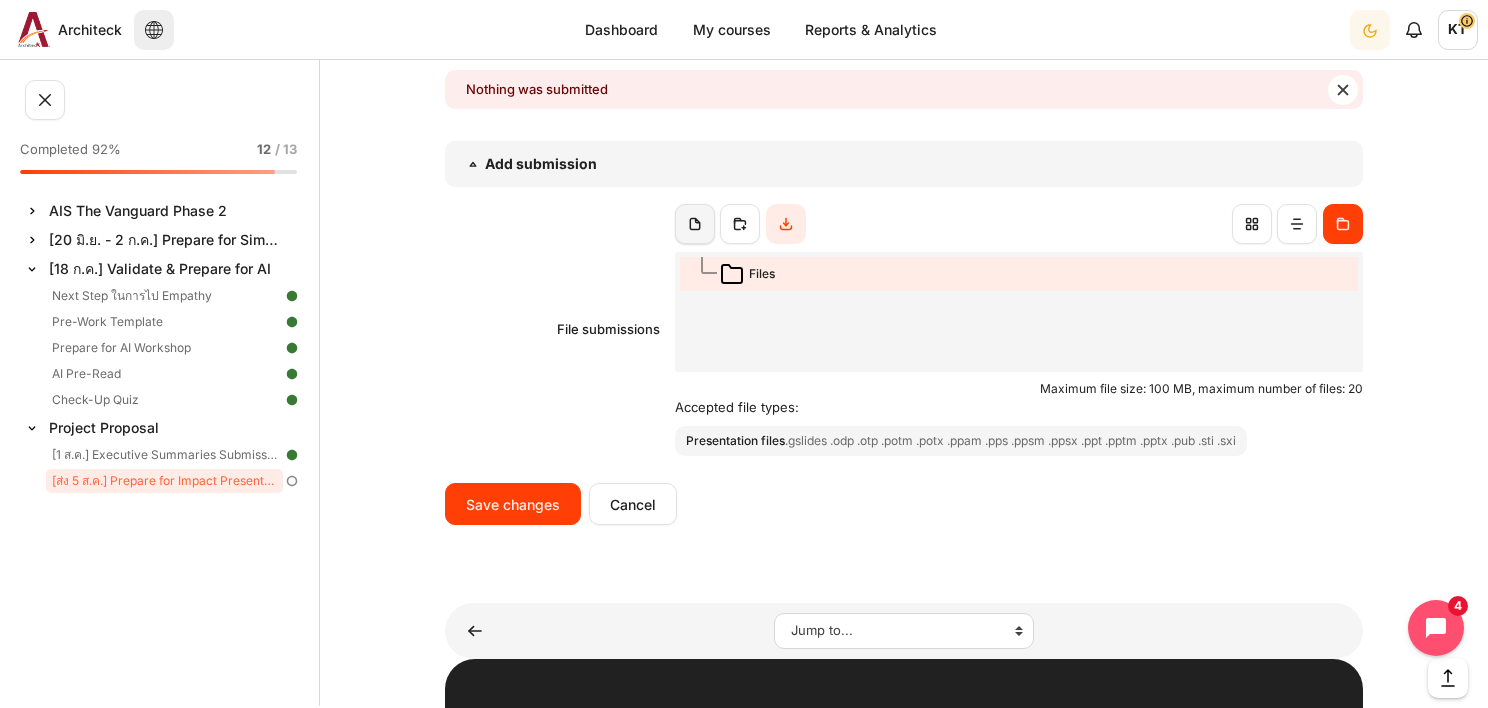 click at bounding box center (695, 224) 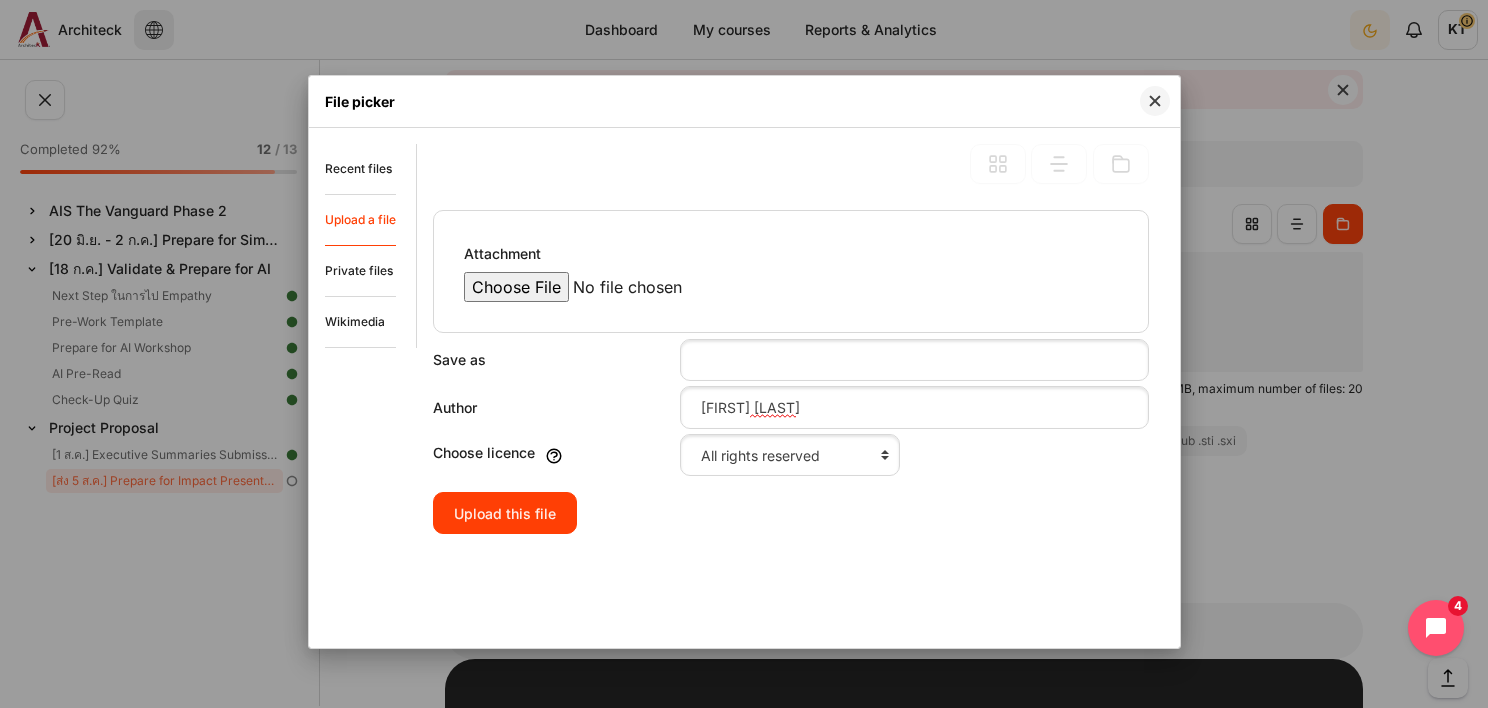click on "Attachment" at bounding box center (634, 287) 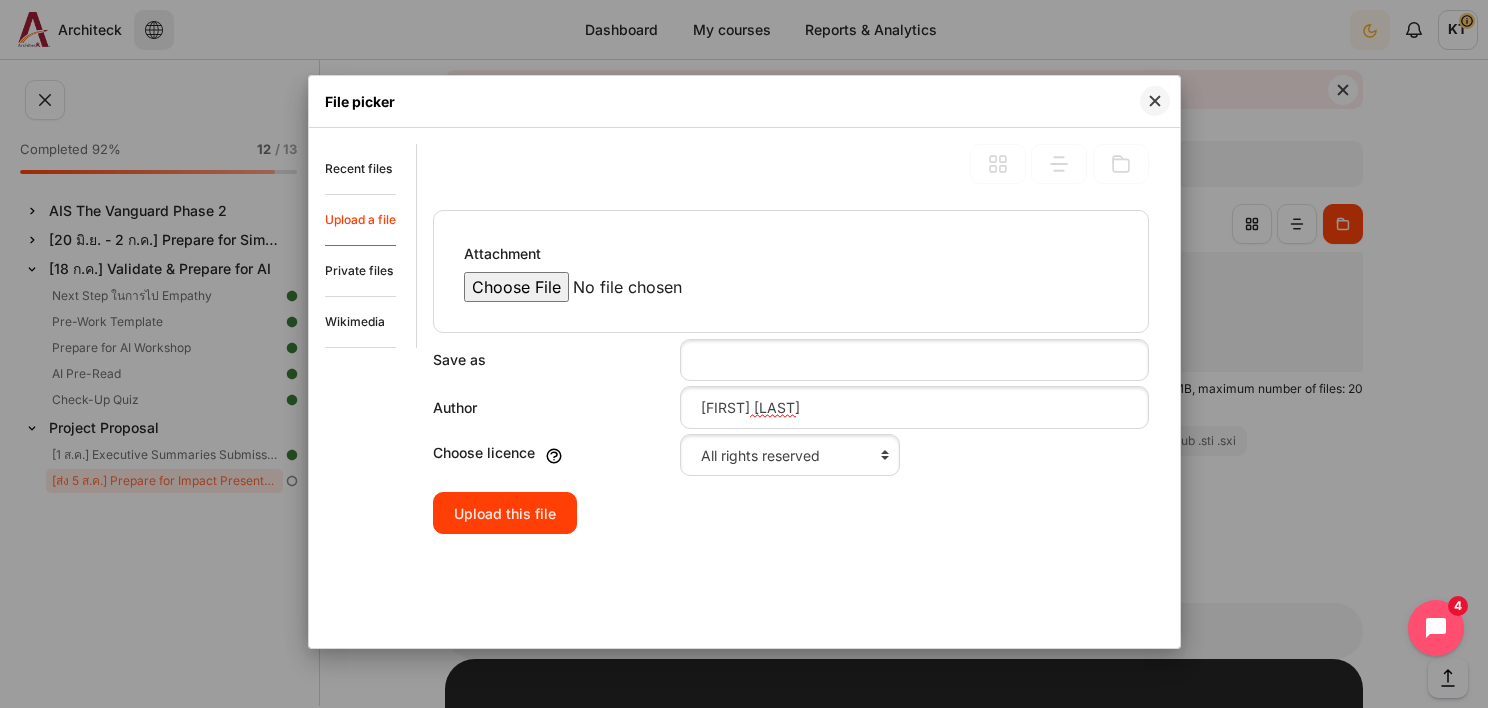click on "Upload this file" at bounding box center (505, 513) 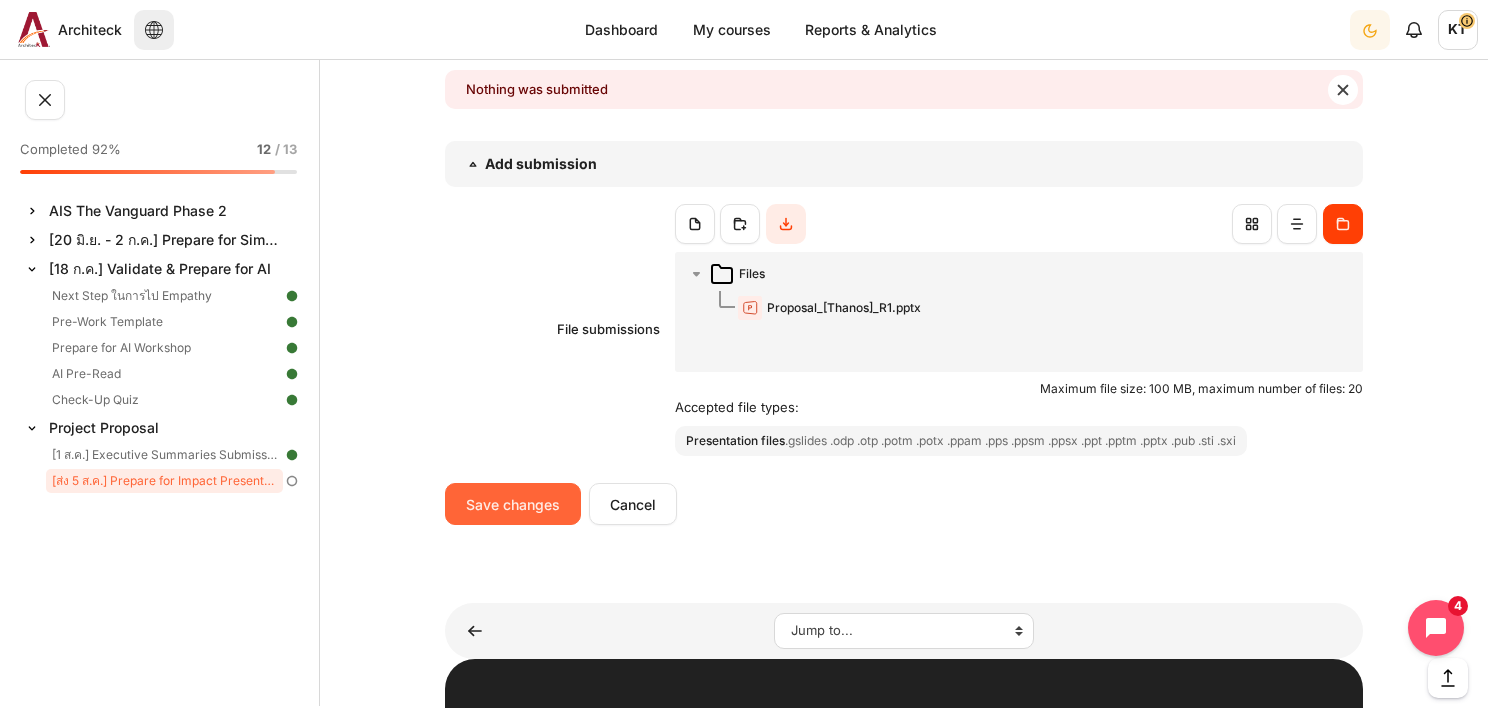 click on "Save changes" at bounding box center [513, 504] 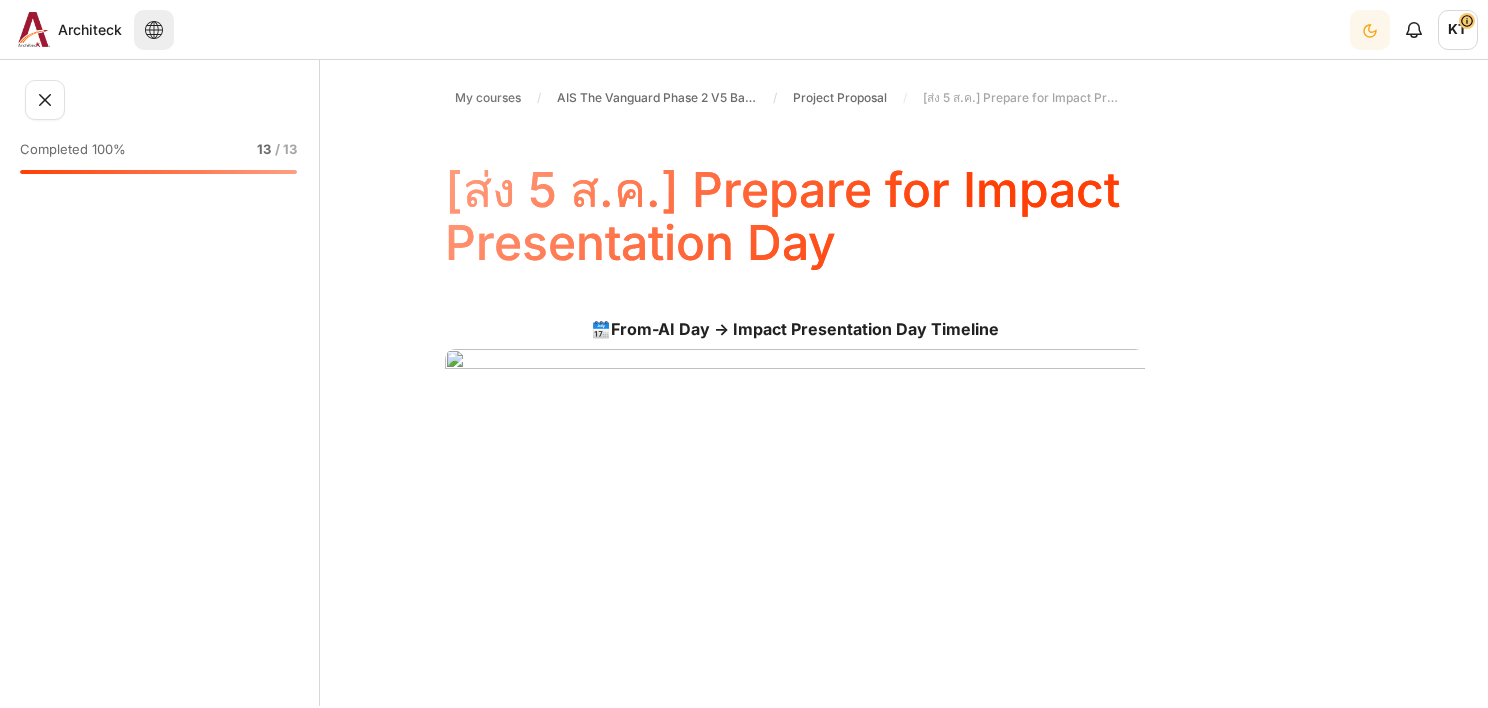 scroll, scrollTop: 0, scrollLeft: 0, axis: both 